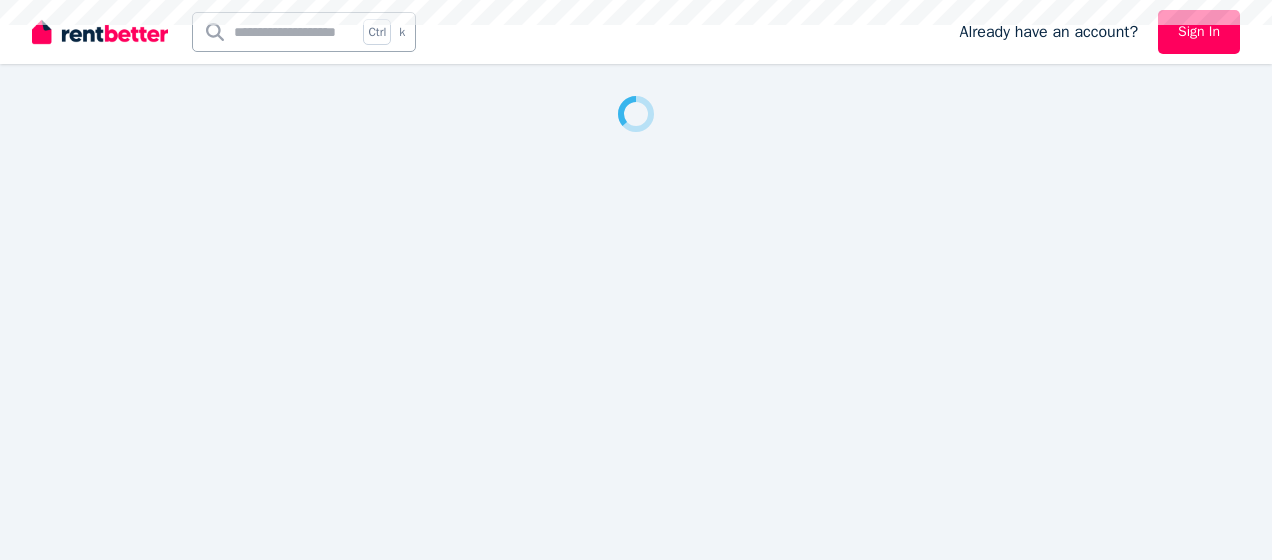 scroll, scrollTop: 0, scrollLeft: 0, axis: both 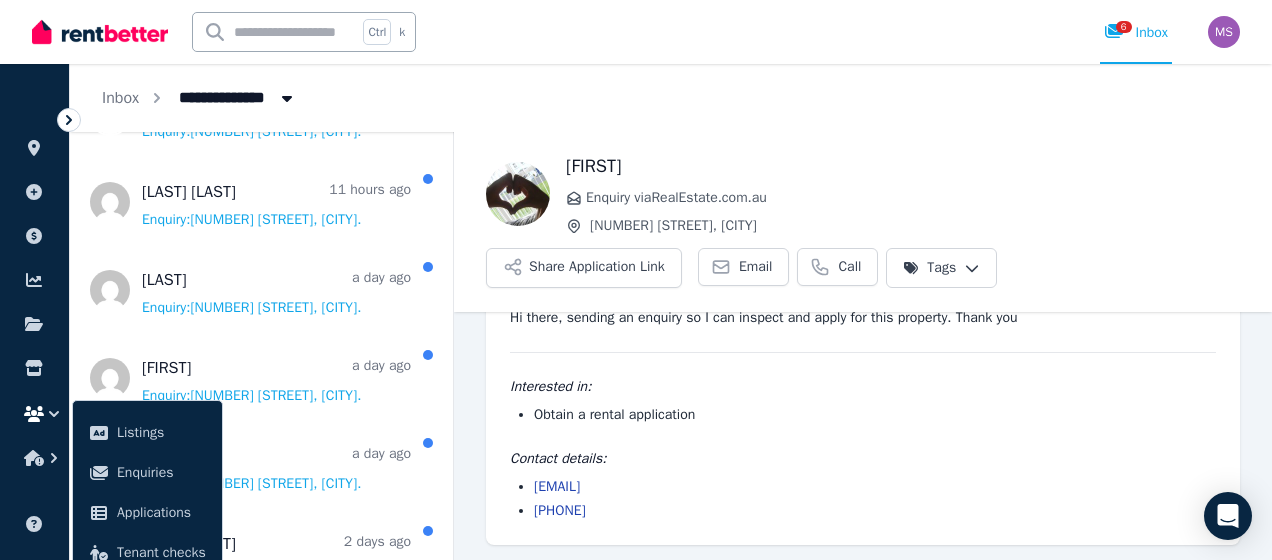 click 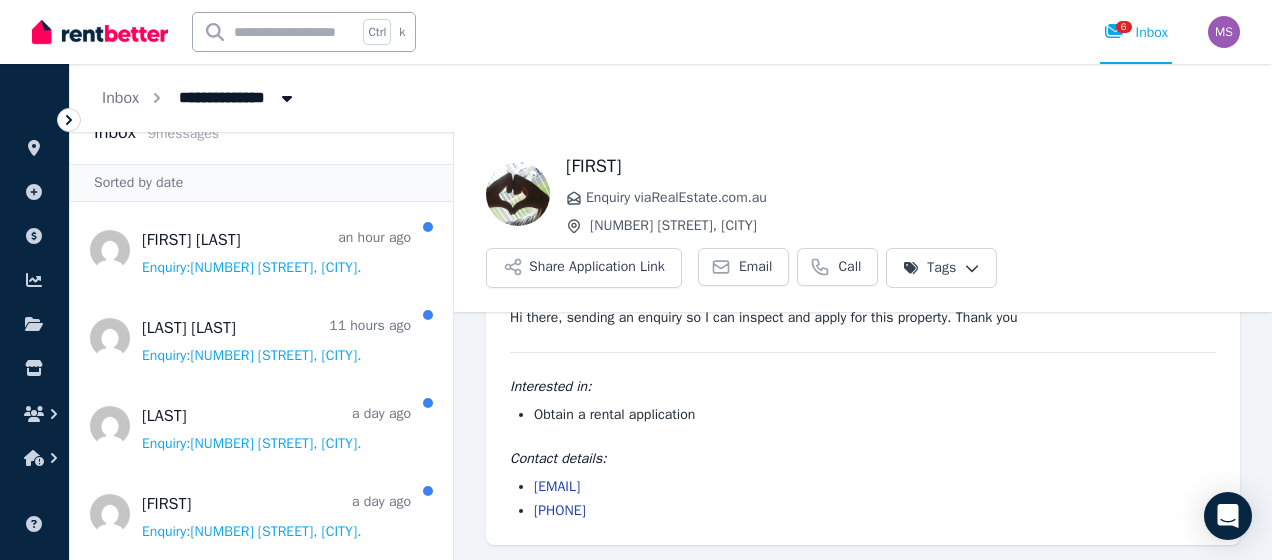 scroll, scrollTop: 34, scrollLeft: 0, axis: vertical 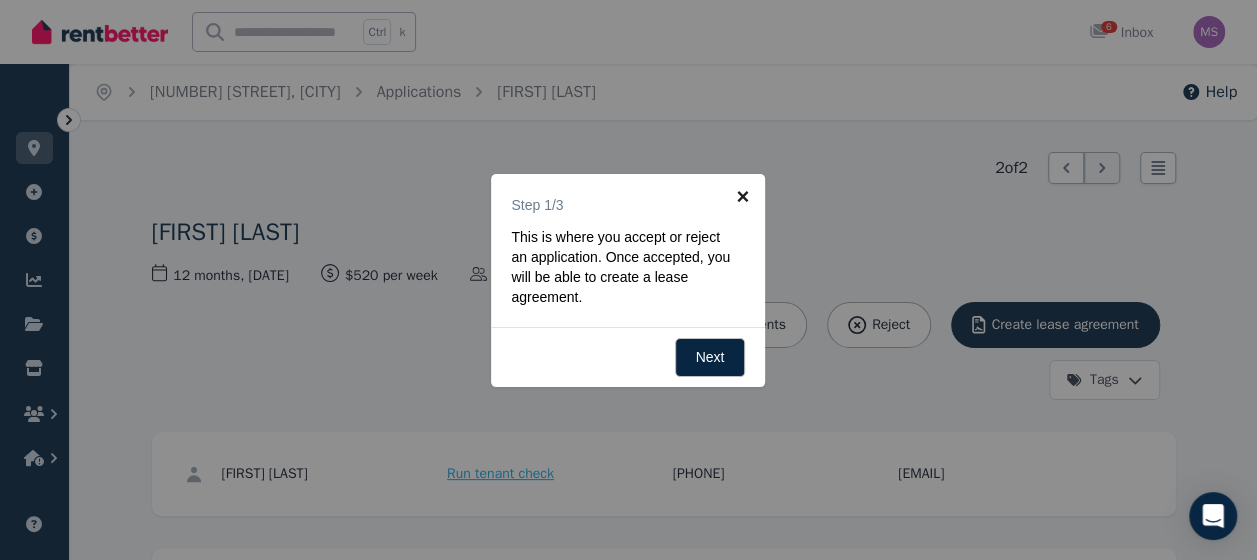 click on "×" at bounding box center (742, 196) 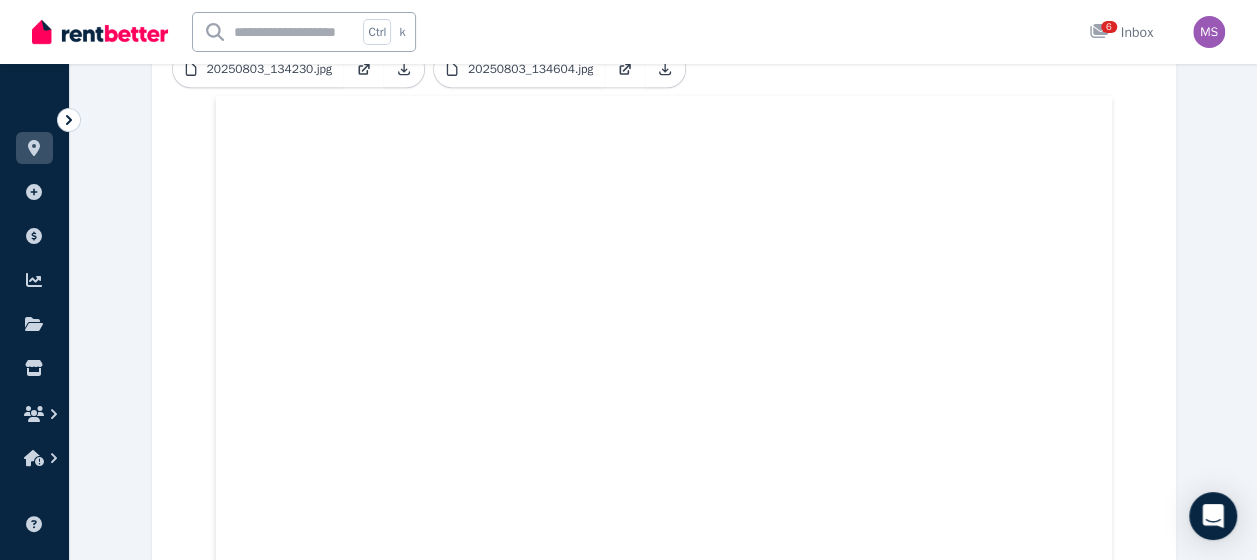 scroll, scrollTop: 789, scrollLeft: 0, axis: vertical 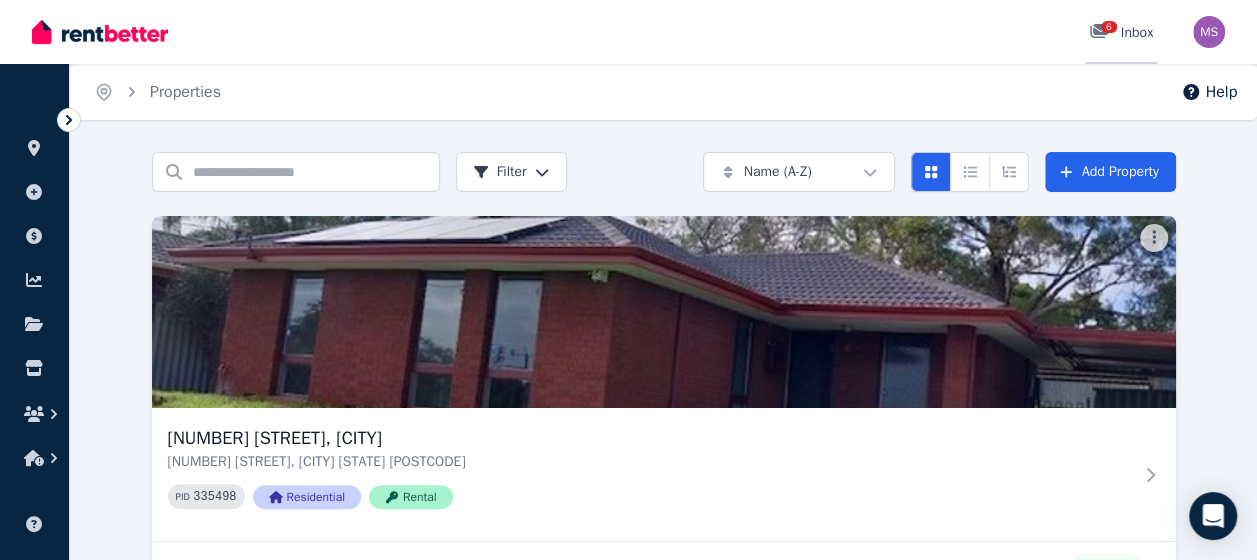 click 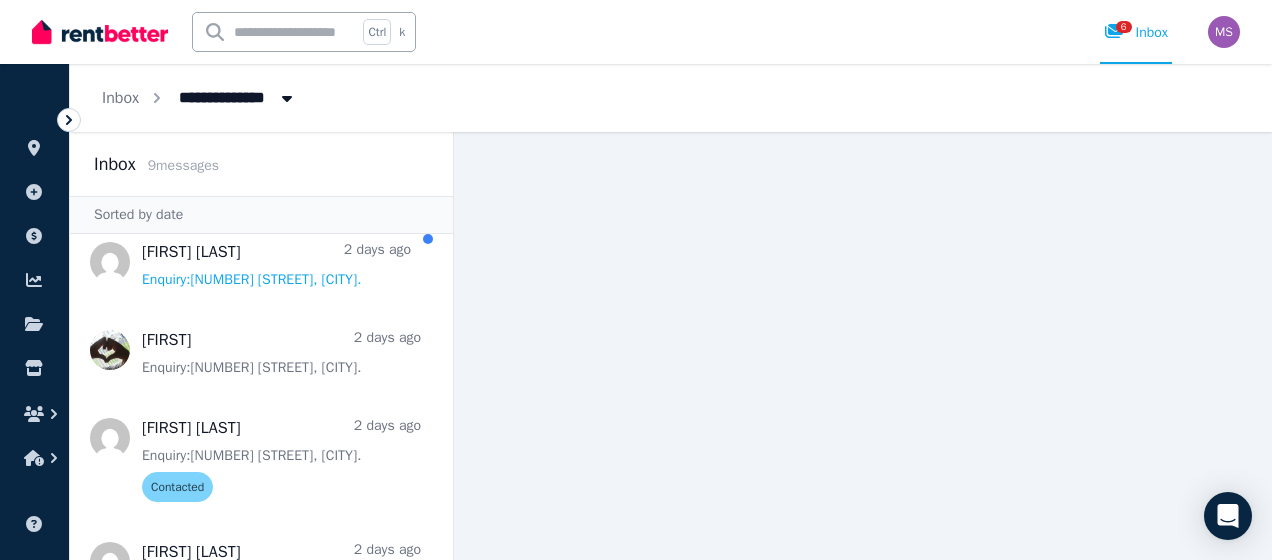scroll, scrollTop: 544, scrollLeft: 0, axis: vertical 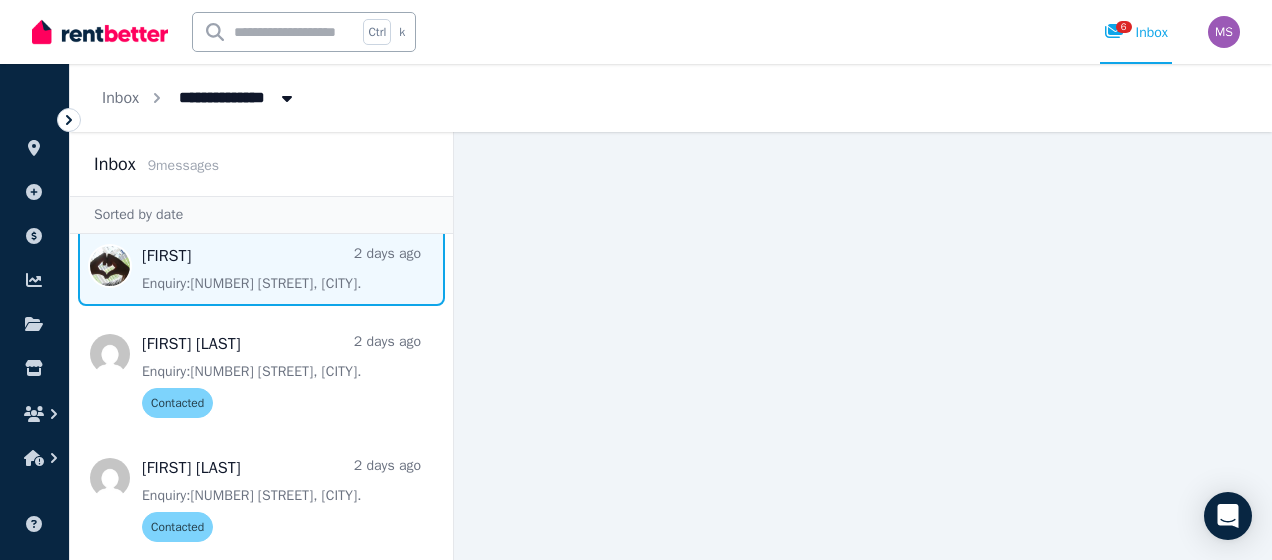 click at bounding box center (261, 266) 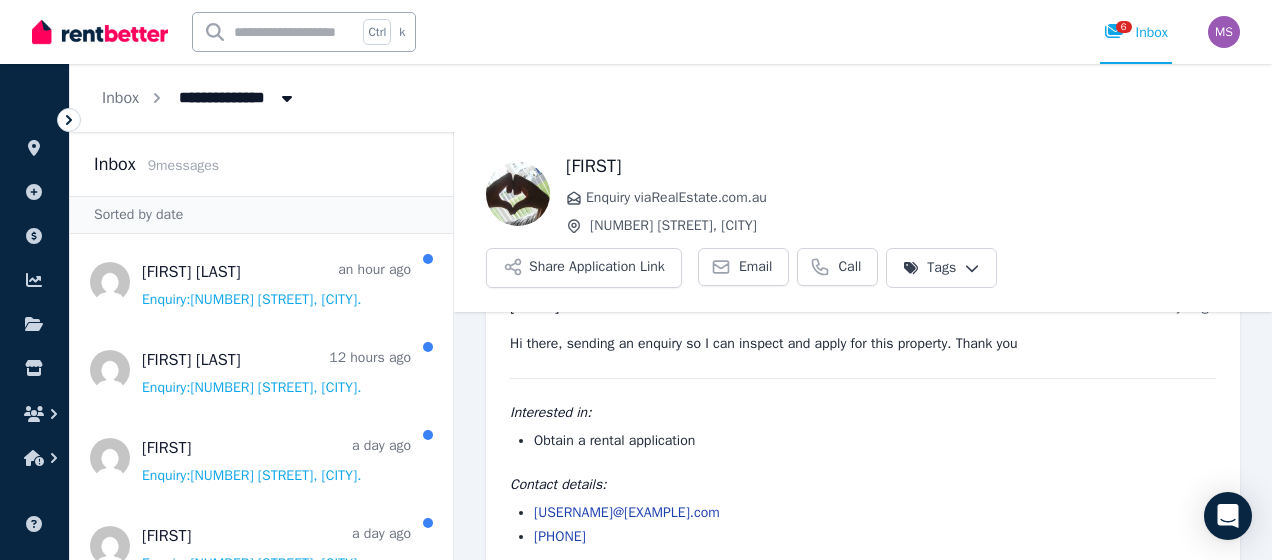 scroll, scrollTop: 85, scrollLeft: 0, axis: vertical 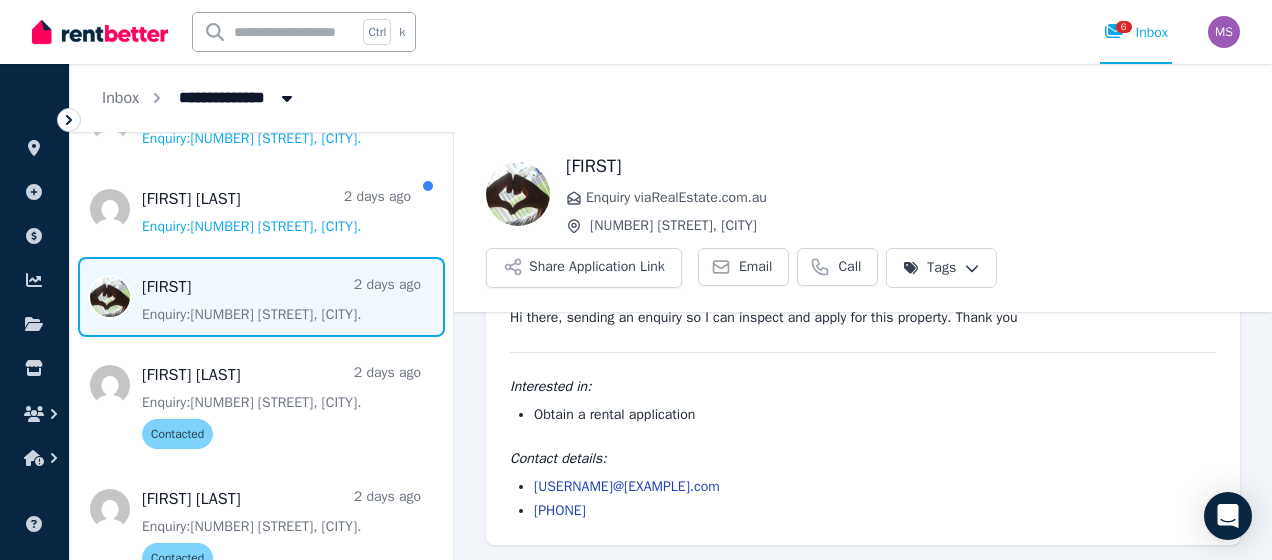 click on "**********" at bounding box center (636, 280) 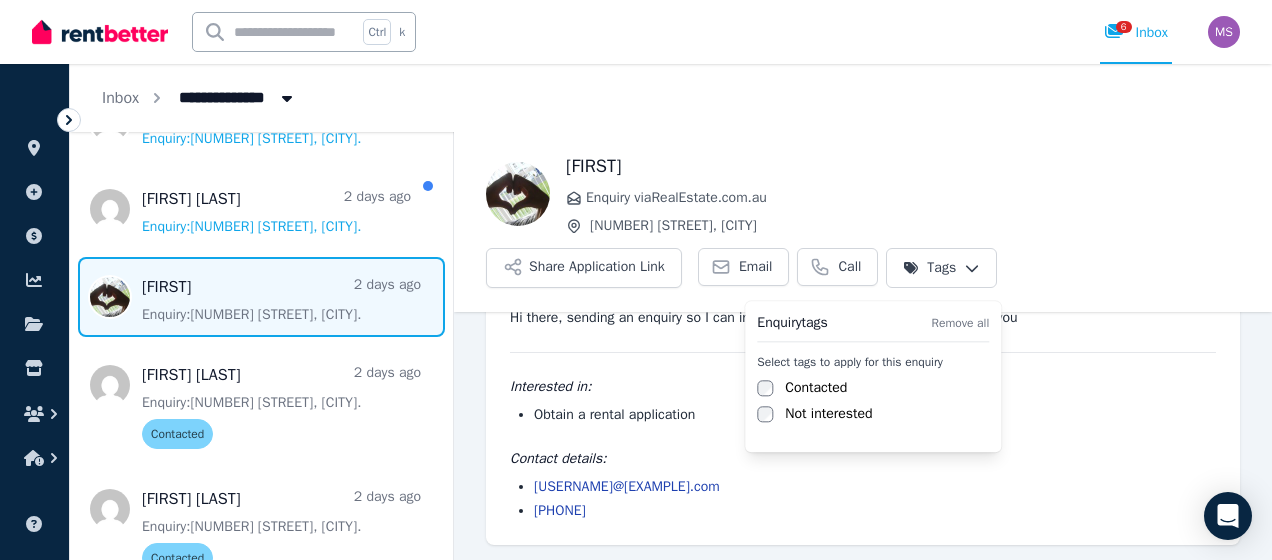 click on "Contacted" at bounding box center [816, 388] 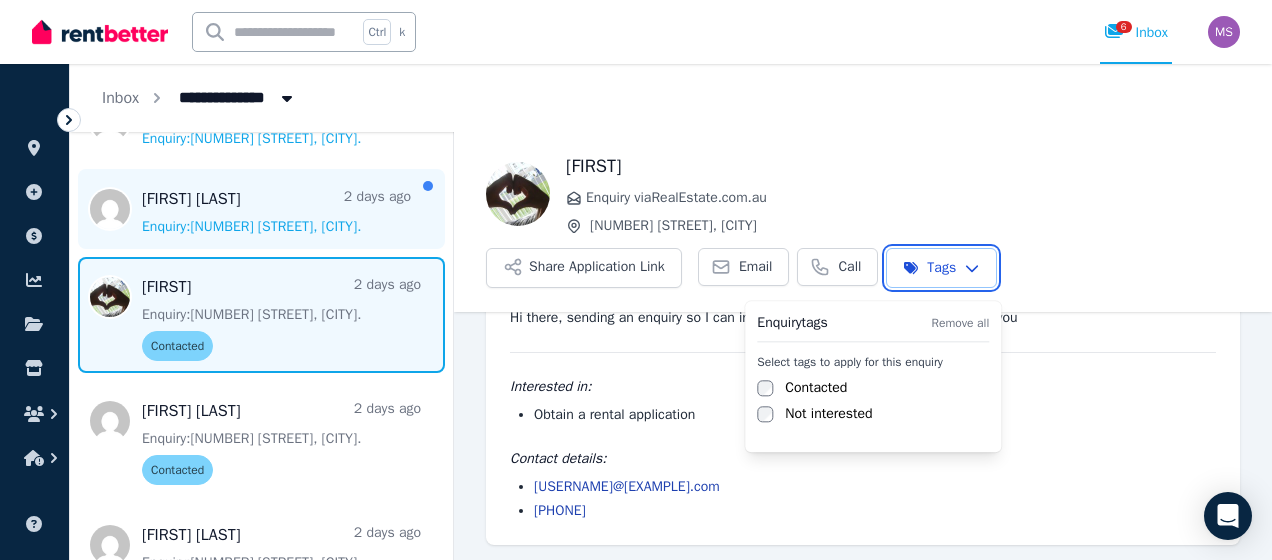 click on "**********" at bounding box center (636, 280) 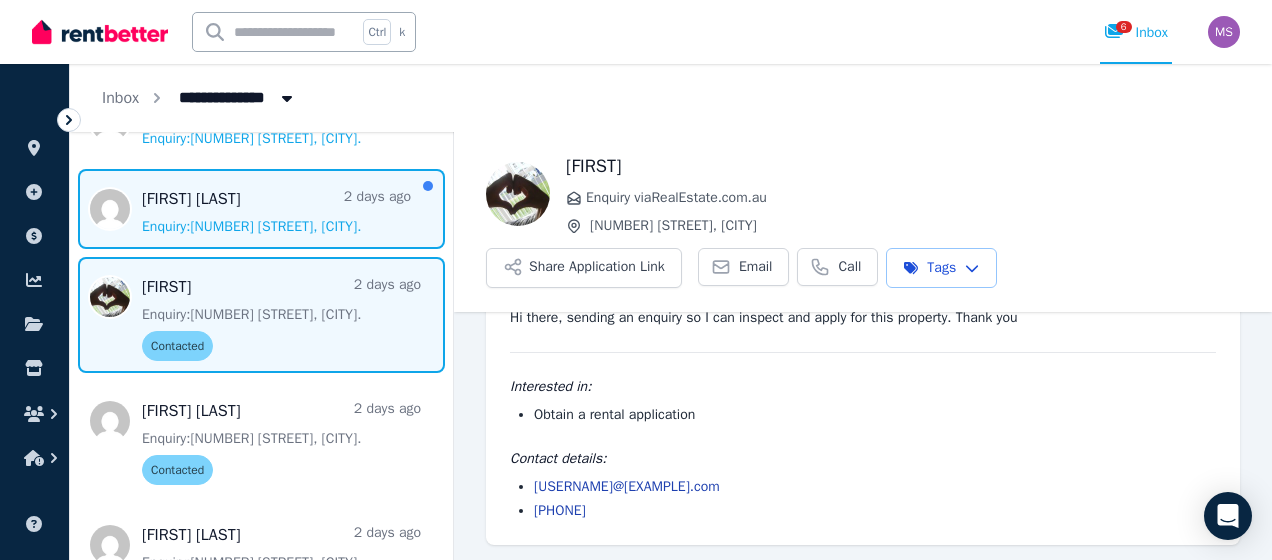 click at bounding box center (261, 209) 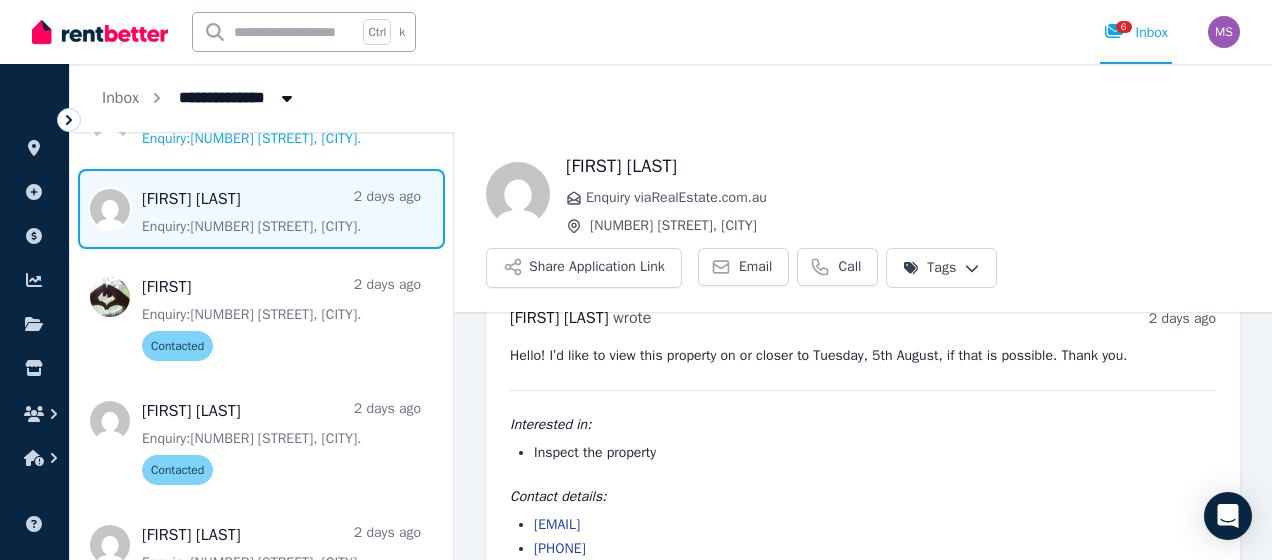 scroll, scrollTop: 85, scrollLeft: 0, axis: vertical 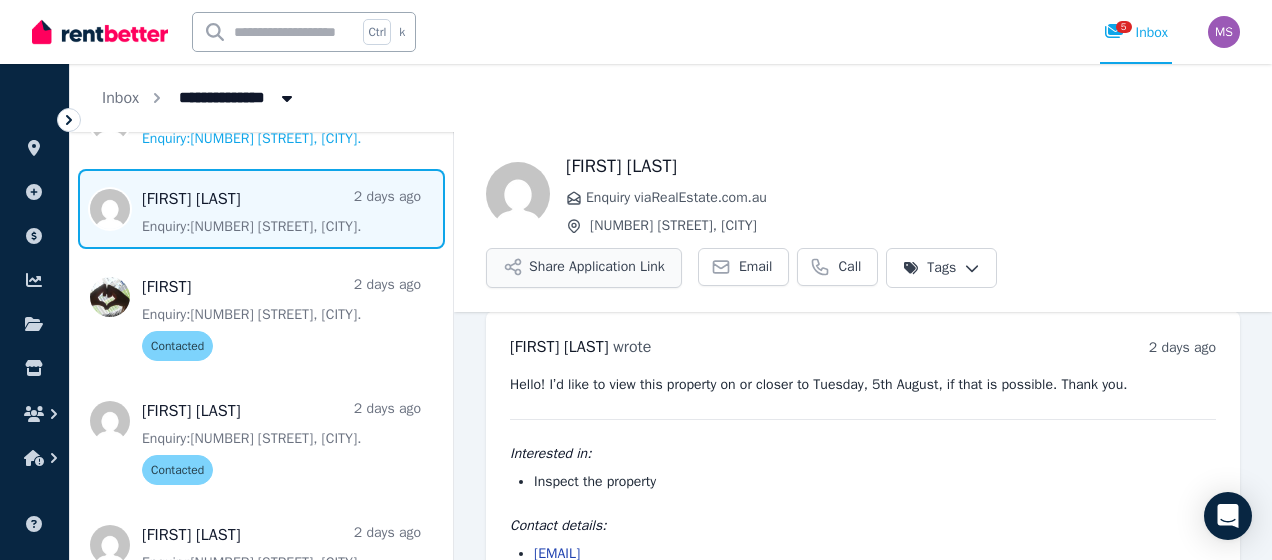 click on "Share Application Link" at bounding box center (584, 268) 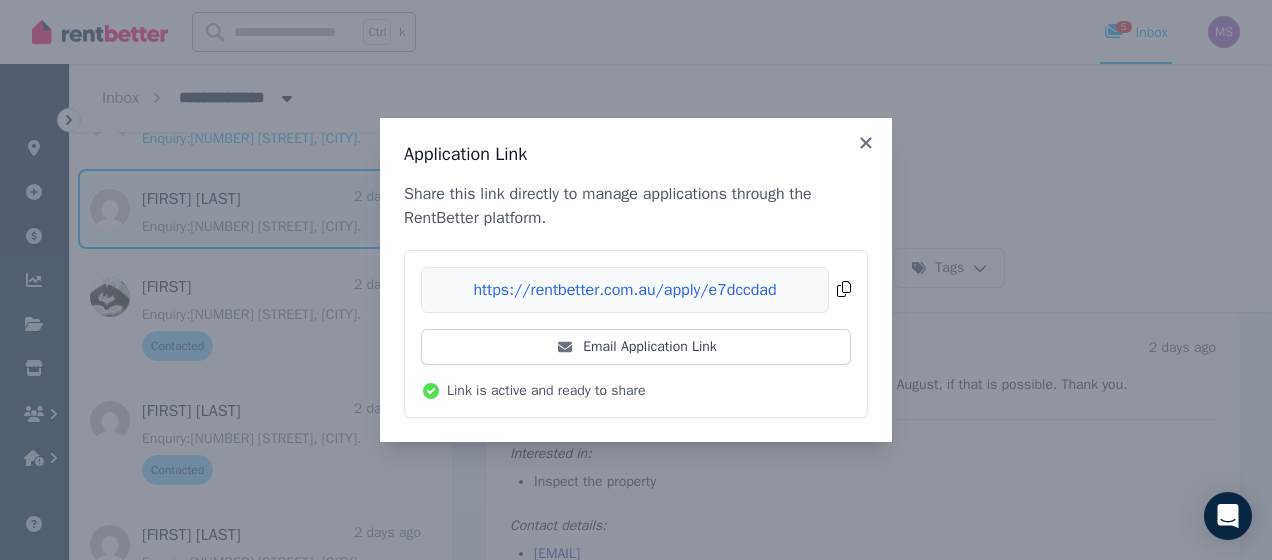 drag, startPoint x: 591, startPoint y: 286, endPoint x: 511, endPoint y: 290, distance: 80.09994 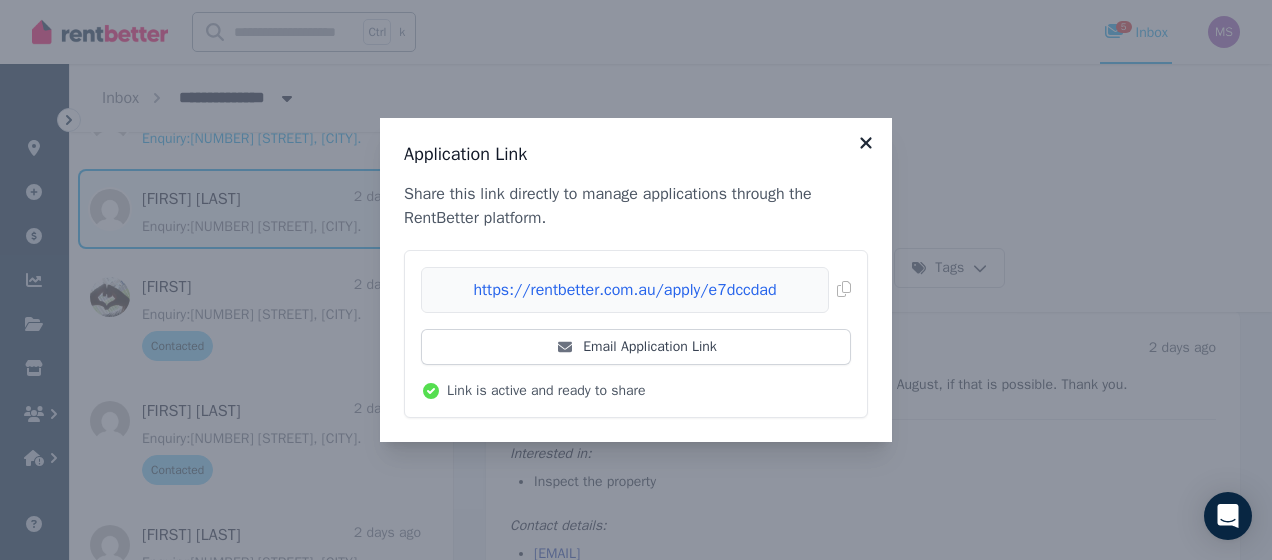click 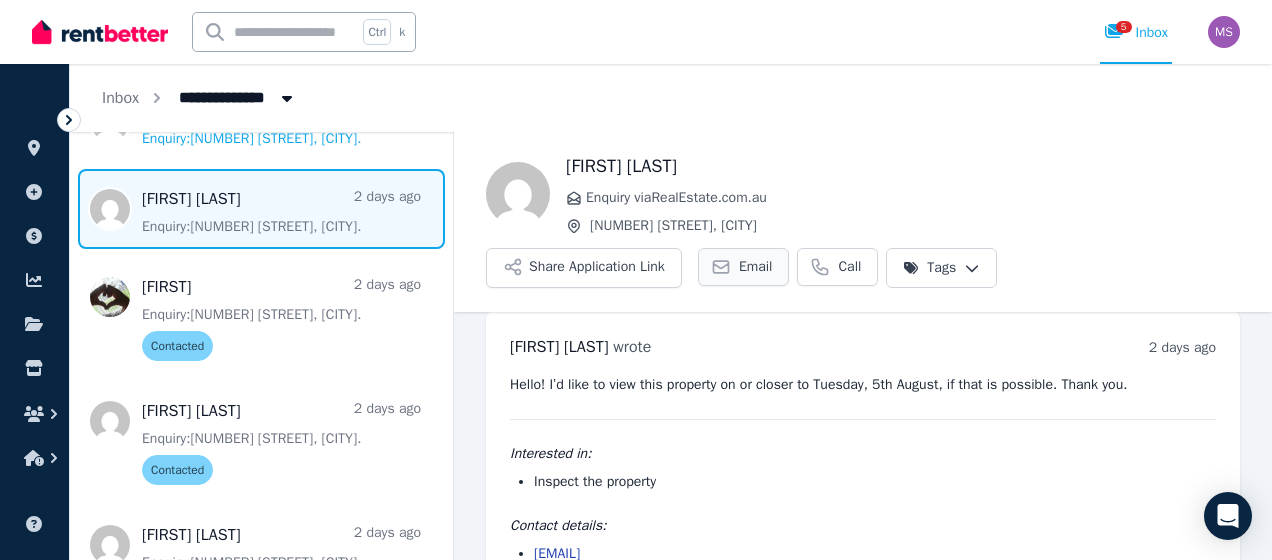 click on "Email" at bounding box center [756, 267] 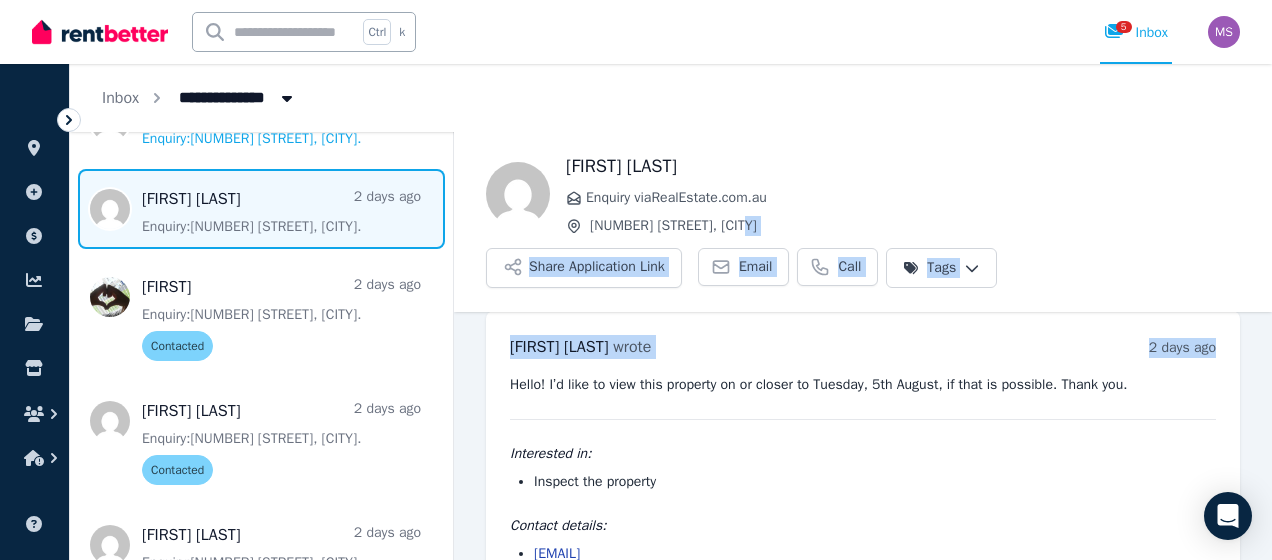 drag, startPoint x: 1253, startPoint y: 208, endPoint x: 1244, endPoint y: 347, distance: 139.29106 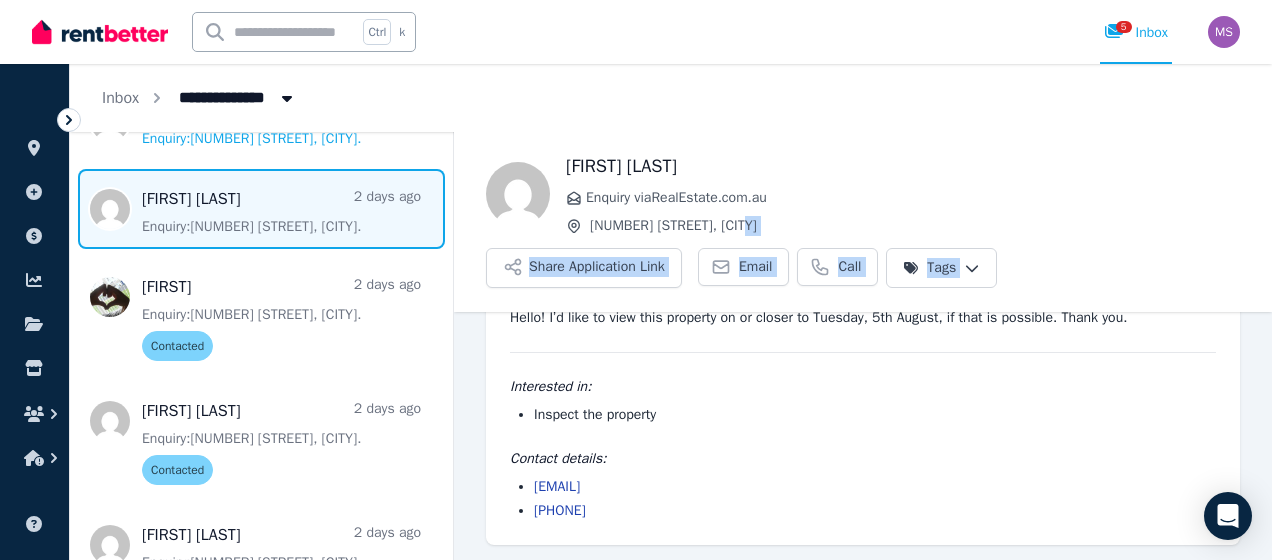 click on "[EMAIL]" at bounding box center [557, 486] 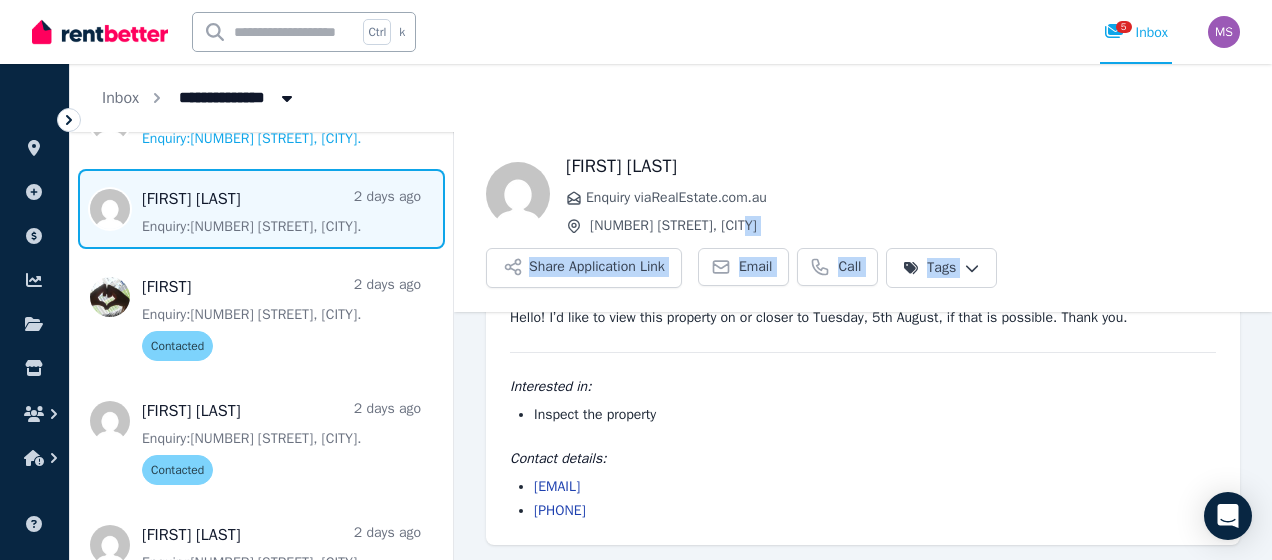 drag, startPoint x: 684, startPoint y: 485, endPoint x: 524, endPoint y: 492, distance: 160.15305 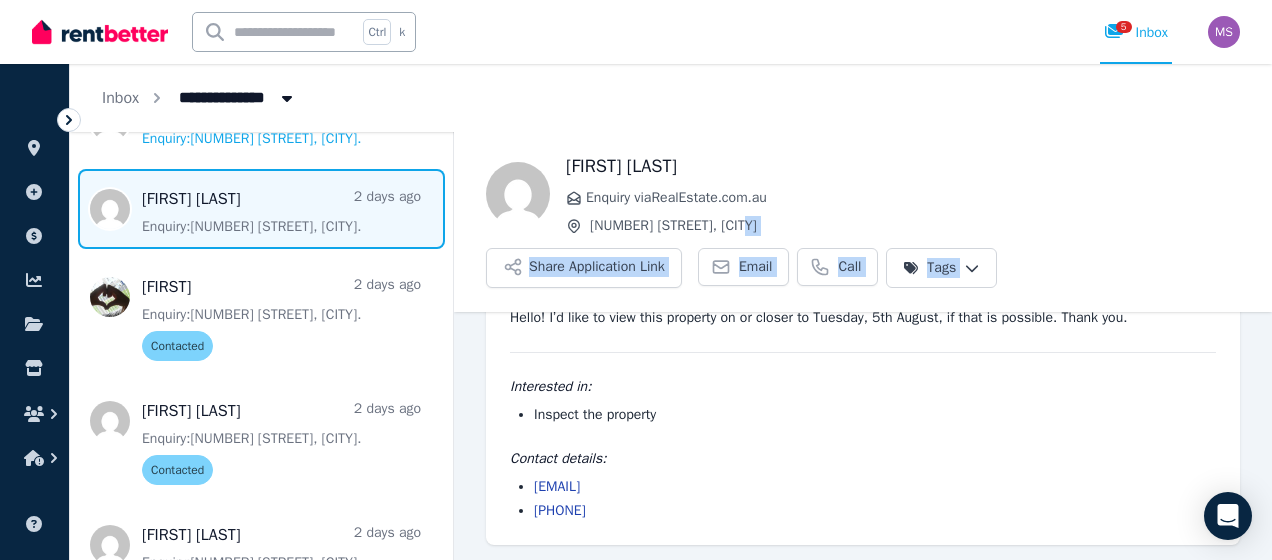 click on "[EMAIL]" at bounding box center (875, 487) 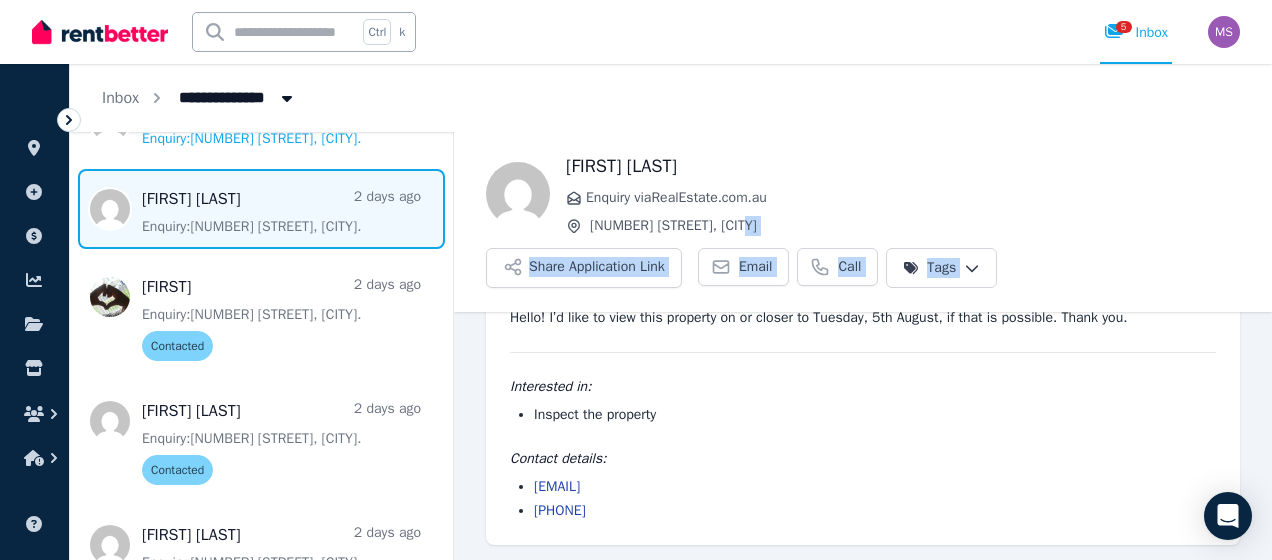 copy on "[EMAIL]" 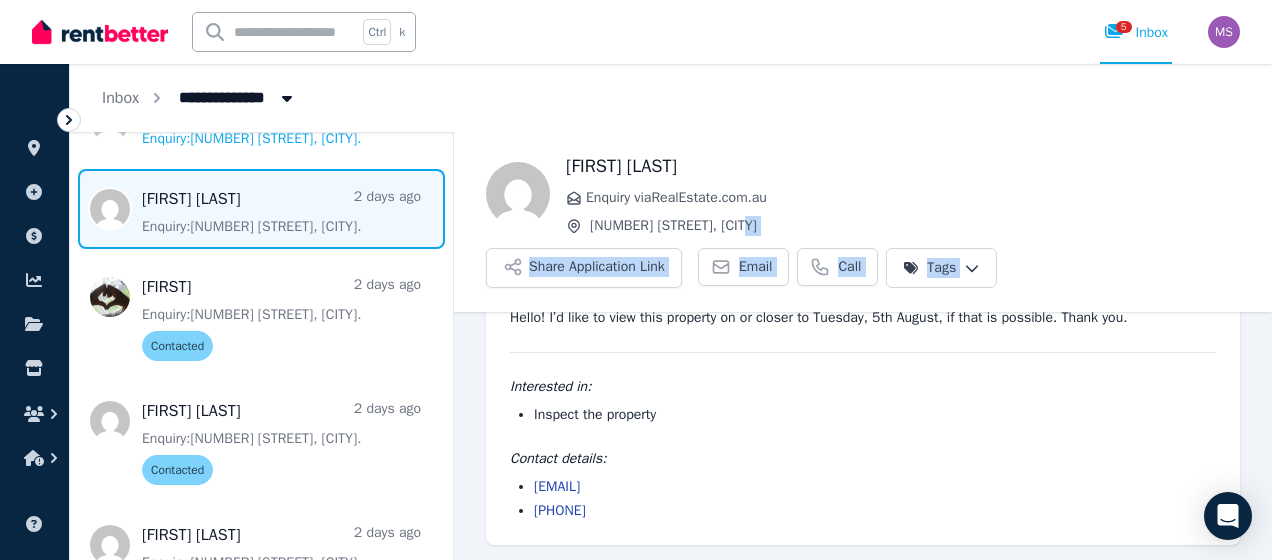 scroll, scrollTop: 0, scrollLeft: 0, axis: both 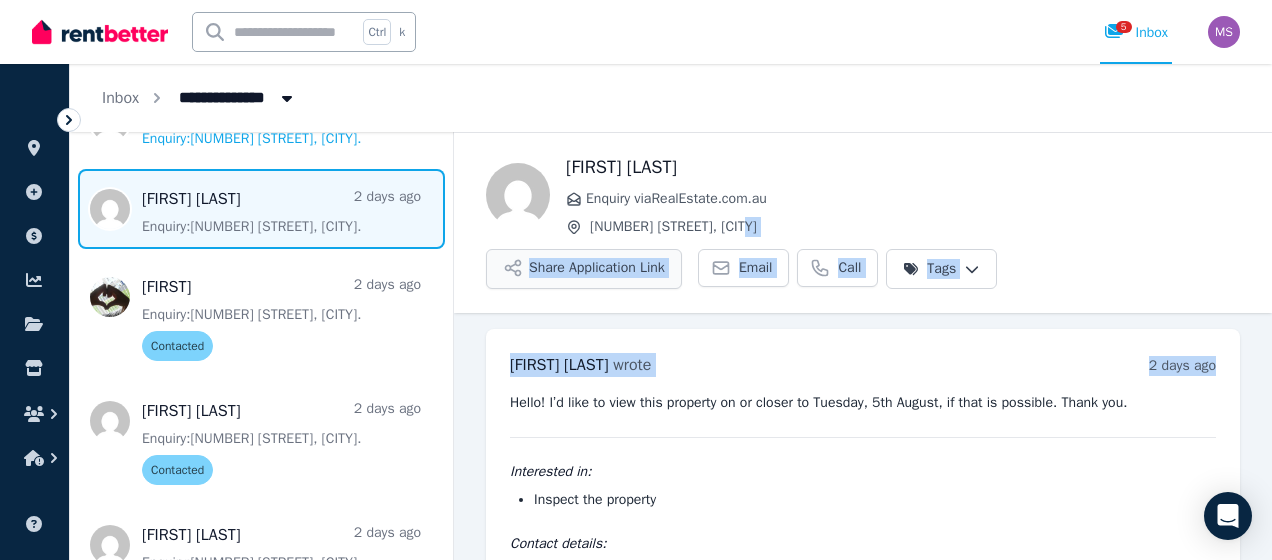 click on "Share Application Link" at bounding box center (584, 269) 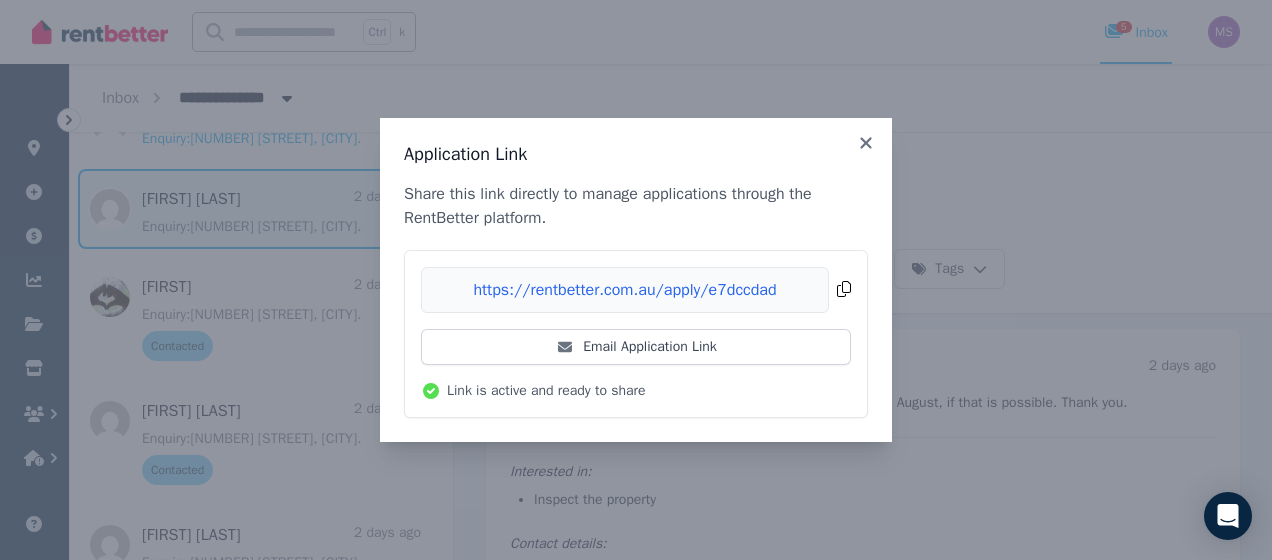 click on "Copied!" at bounding box center (636, 290) 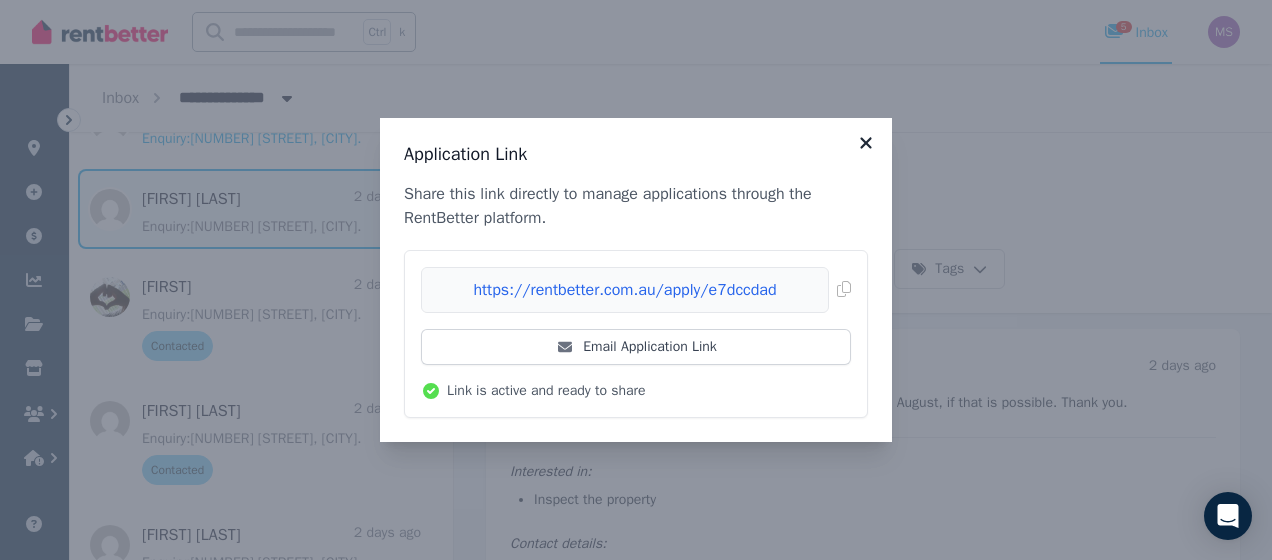 click 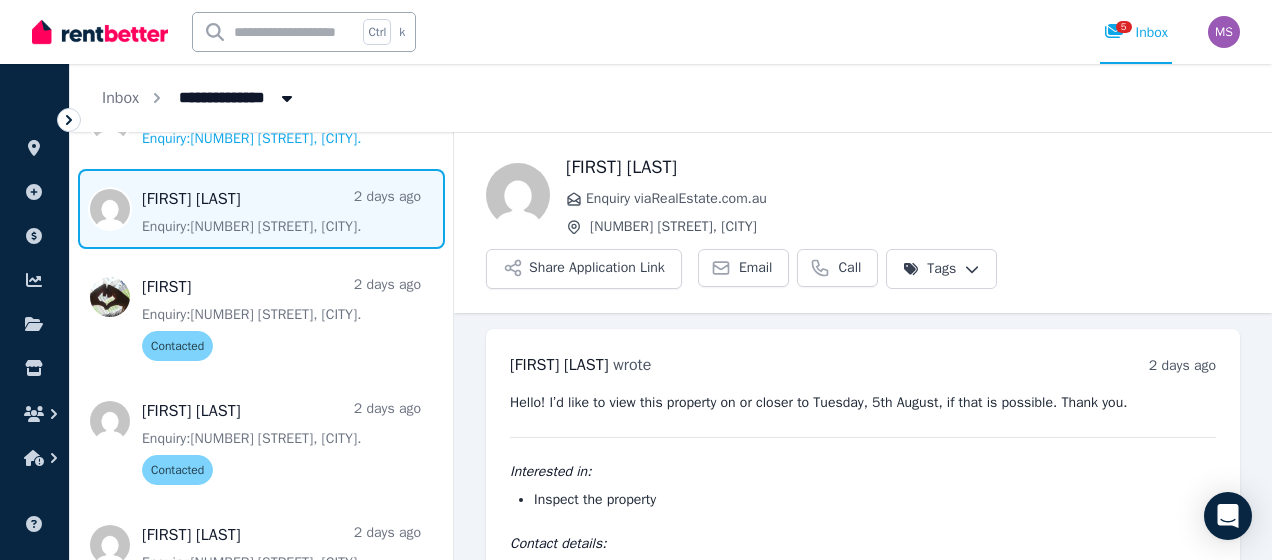 click on "**********" at bounding box center (636, 280) 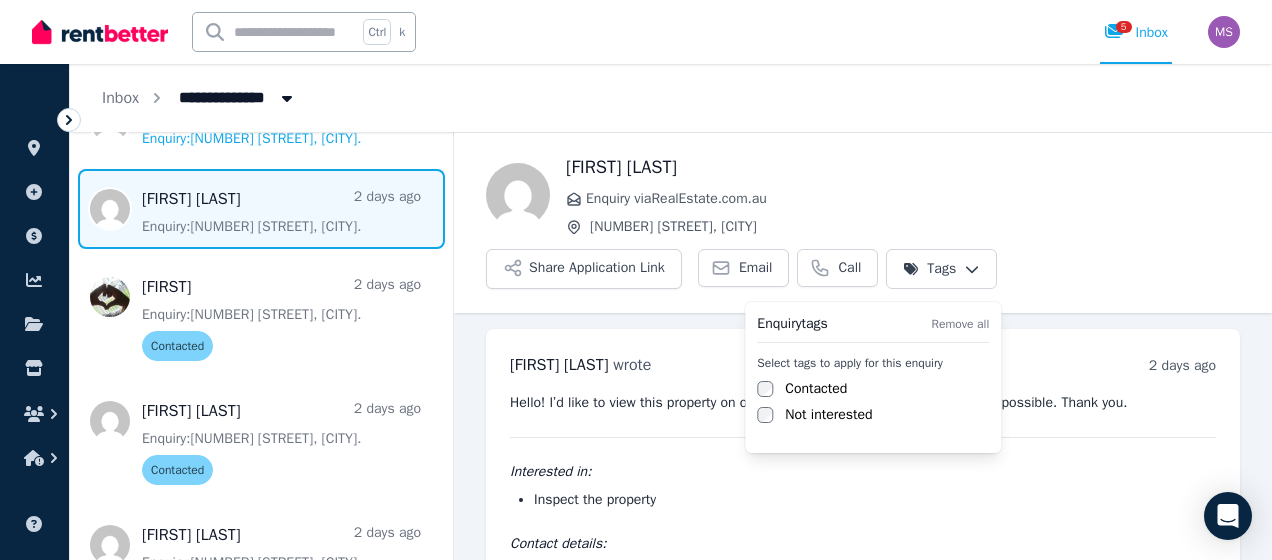 click on "Contacted" at bounding box center [816, 389] 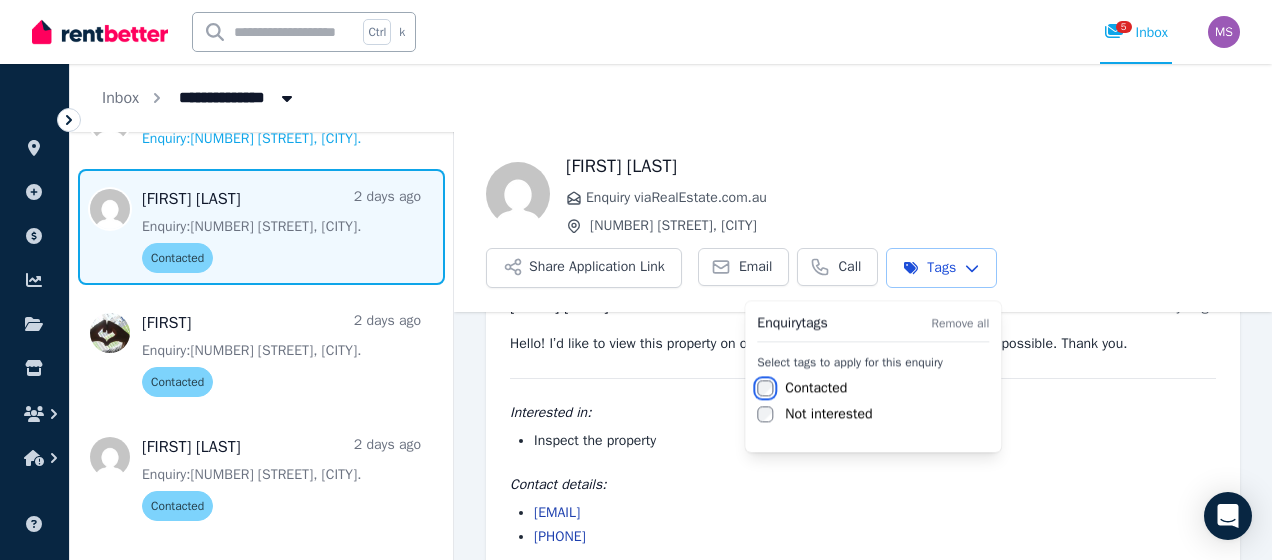scroll, scrollTop: 85, scrollLeft: 0, axis: vertical 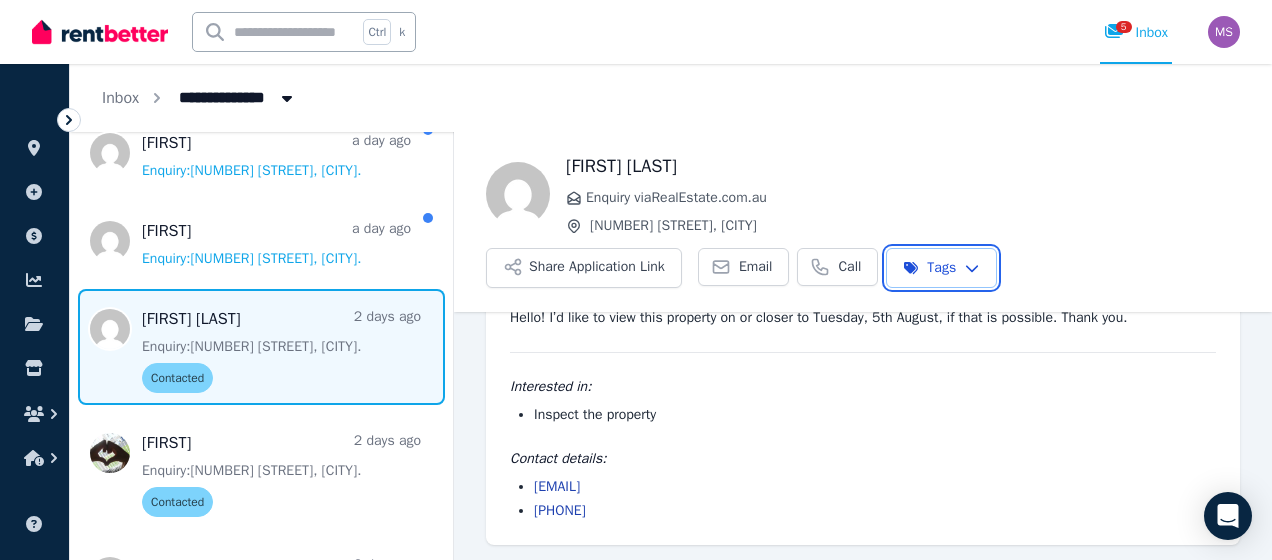 click on "**********" at bounding box center [636, 280] 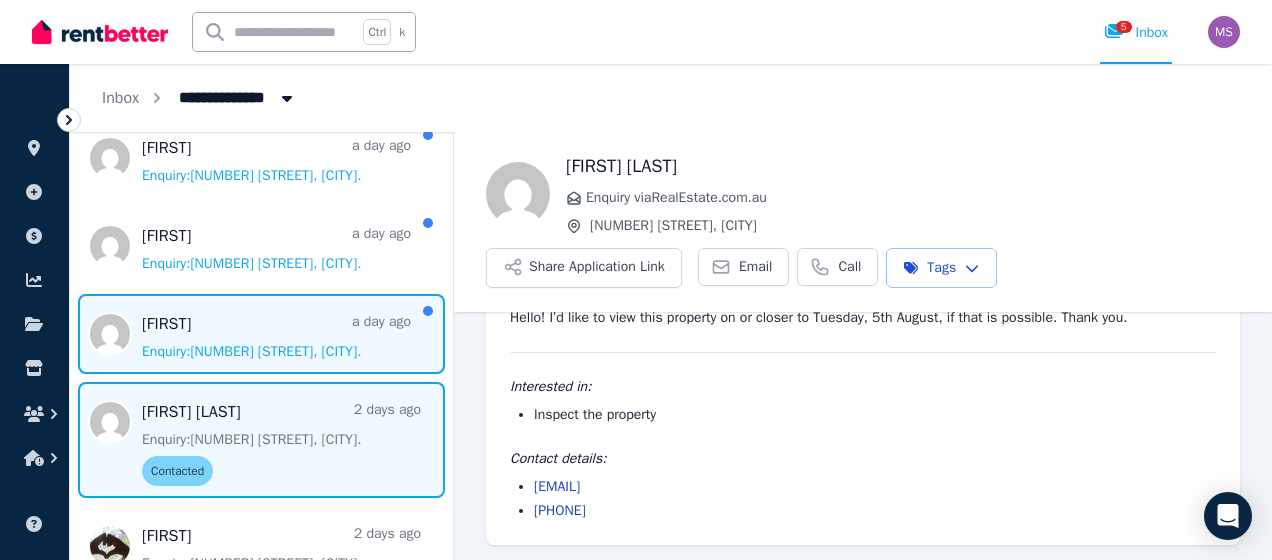 click at bounding box center [261, 334] 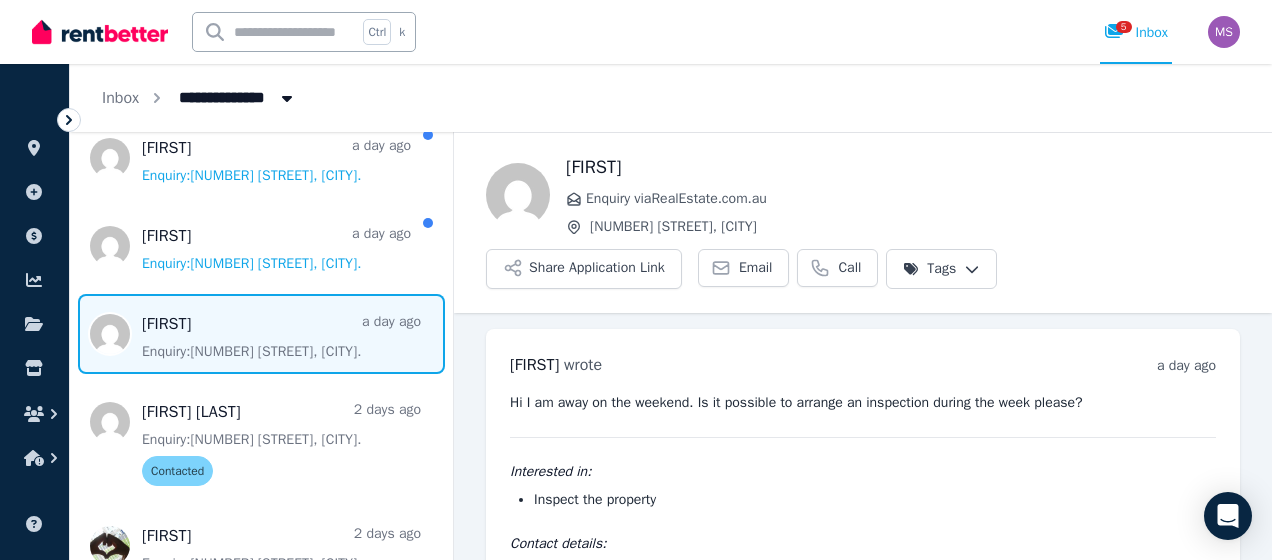 scroll, scrollTop: 85, scrollLeft: 0, axis: vertical 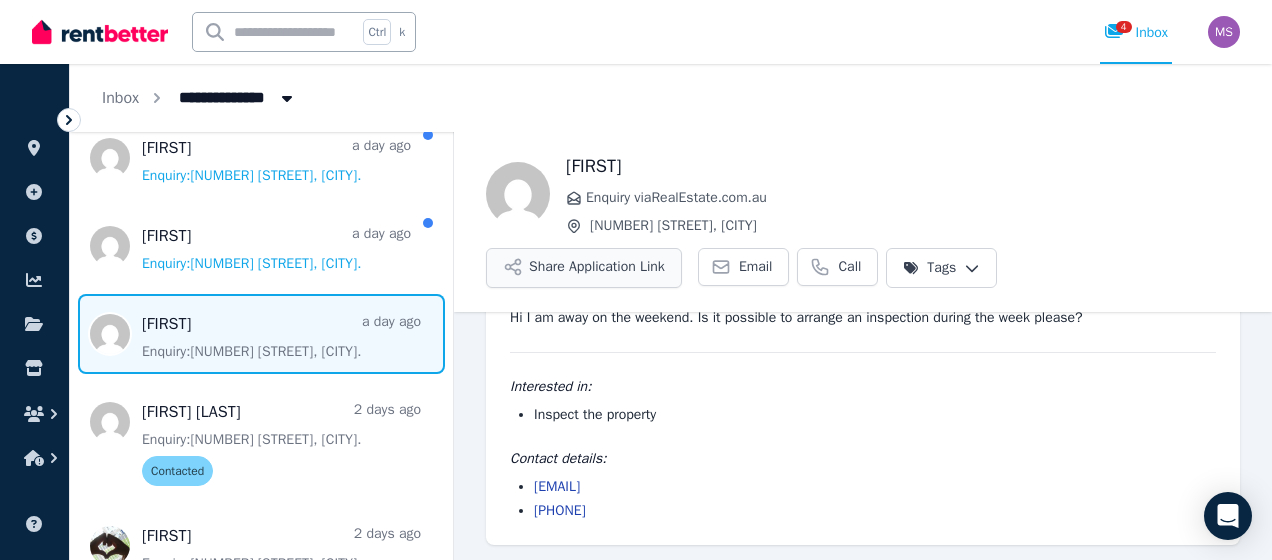 click on "Share Application Link" at bounding box center (584, 268) 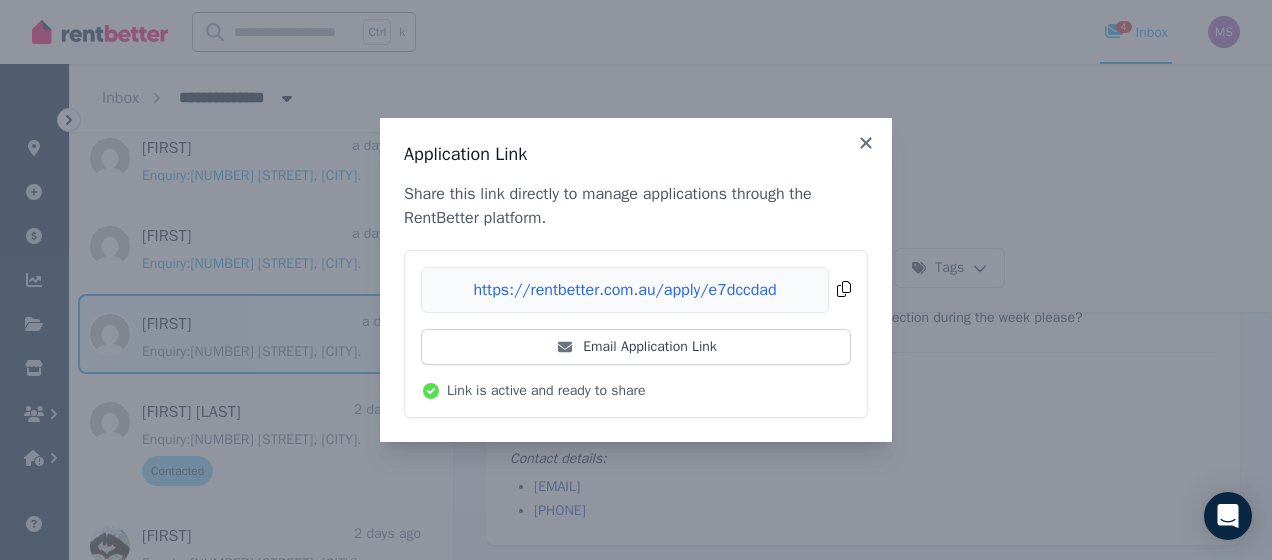 click on "Copied!" at bounding box center (636, 290) 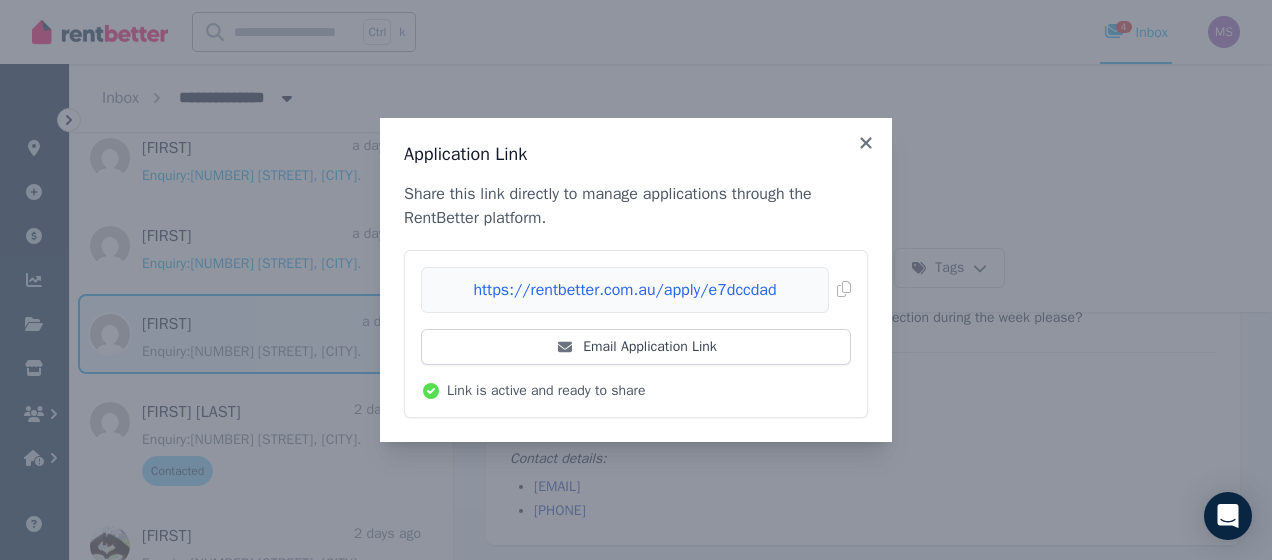 click on "Application Link Share this link directly to manage applications through the RentBetter platform. https://rentbetter.com.au/apply/e7dccdad Copied! Email Application Link Link is active and ready to share" at bounding box center [636, 280] 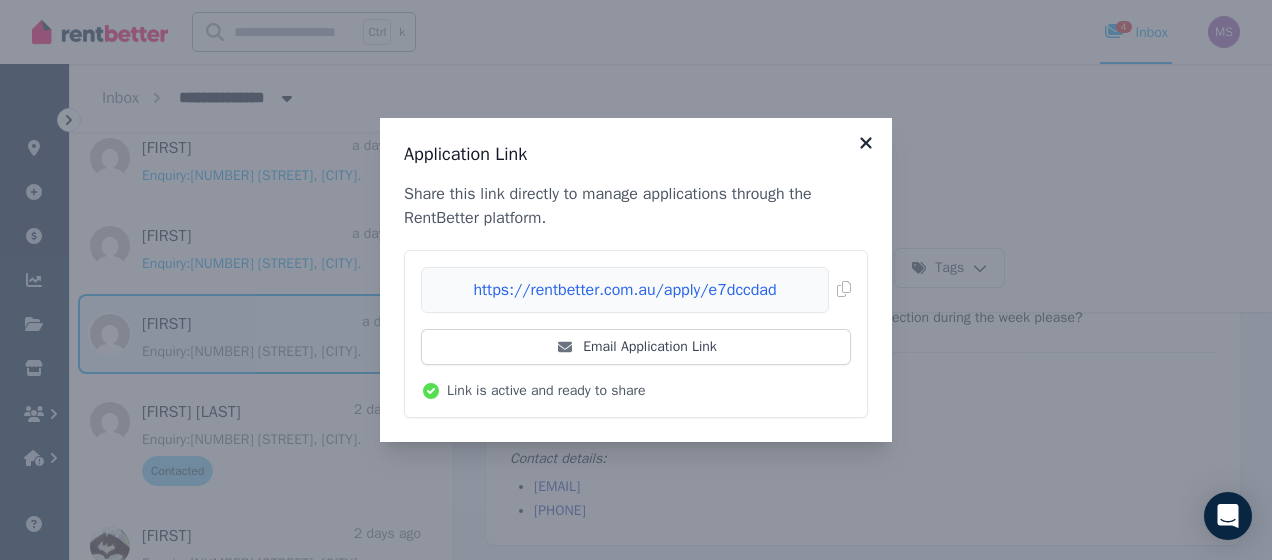 click 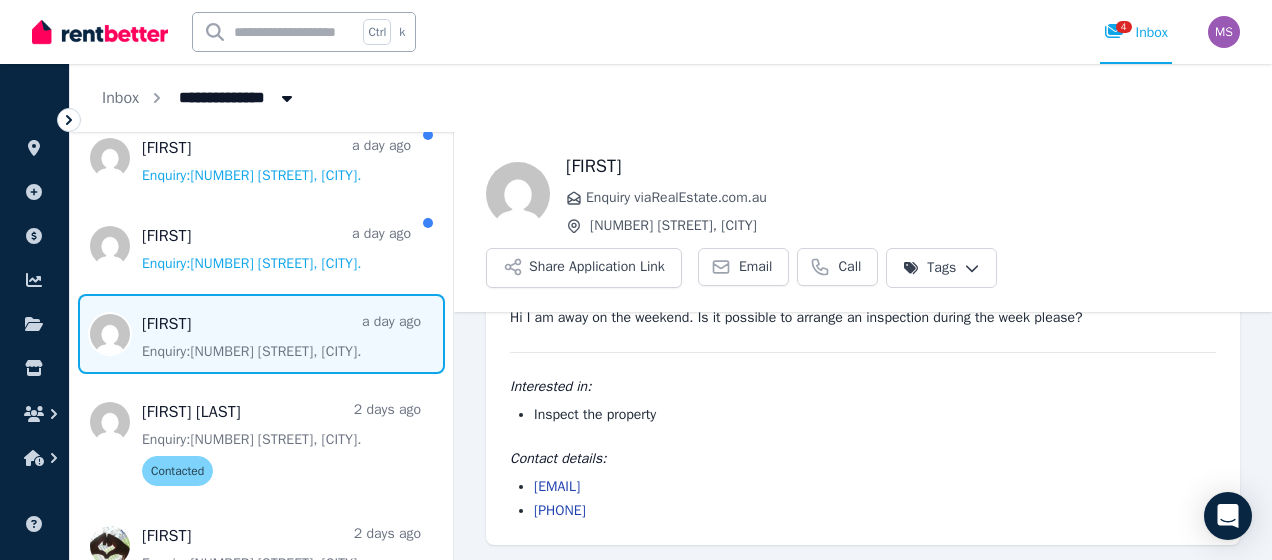 click on "**********" at bounding box center [636, 280] 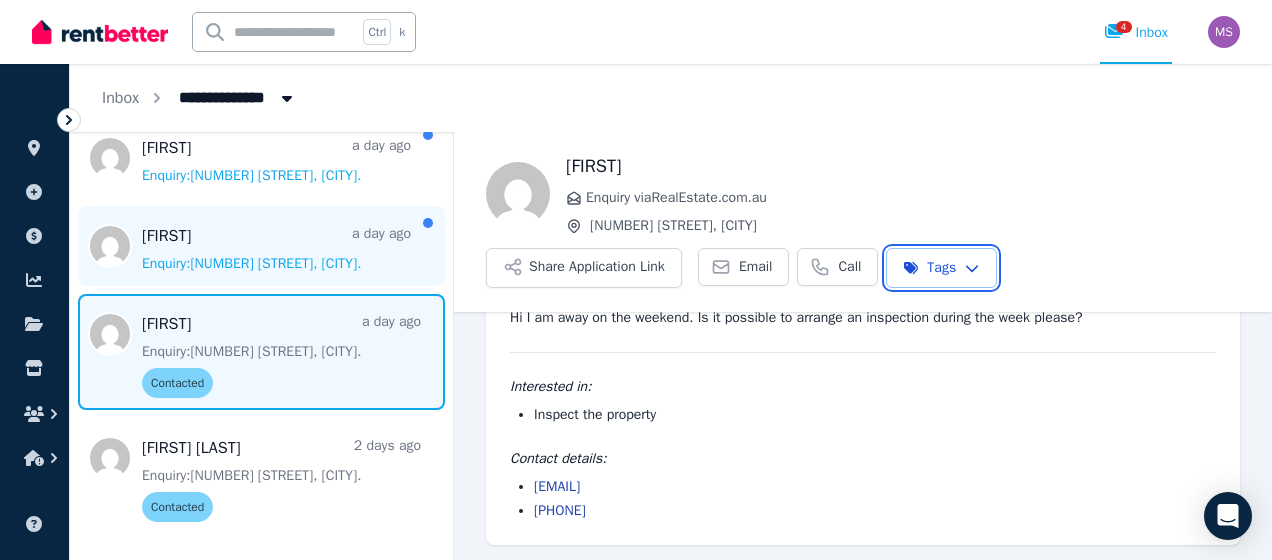 click on "**********" at bounding box center [636, 280] 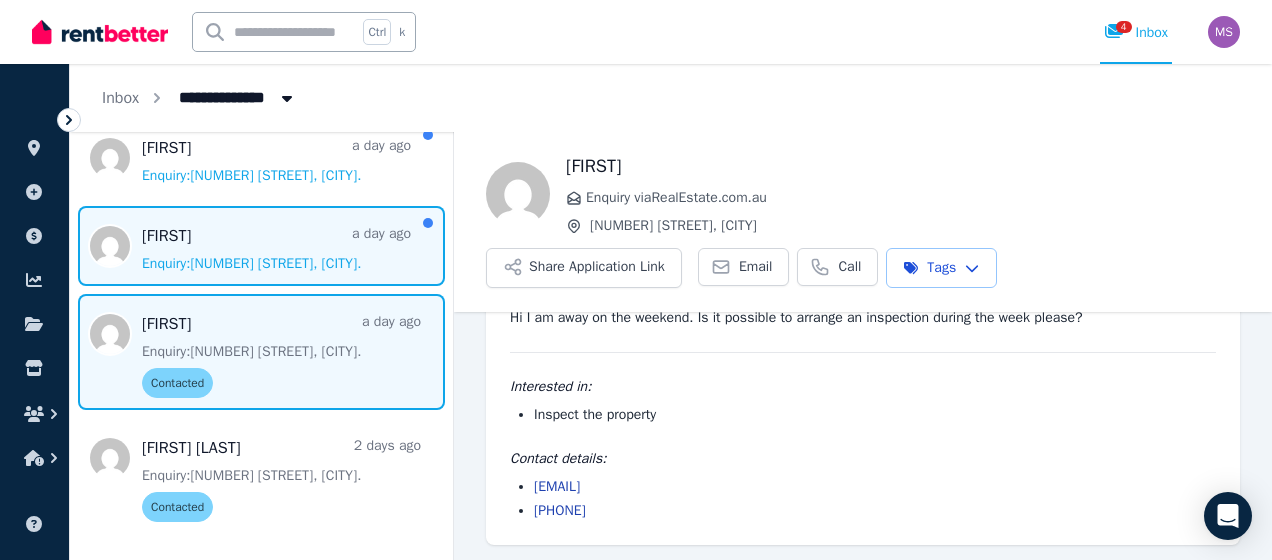 click at bounding box center (261, 246) 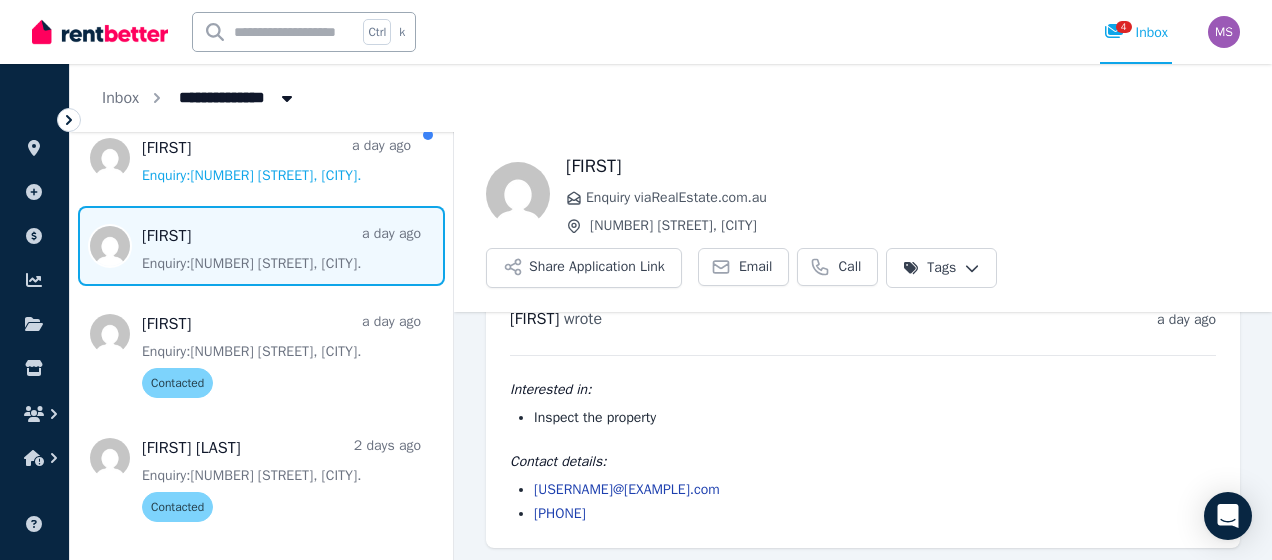 scroll, scrollTop: 49, scrollLeft: 0, axis: vertical 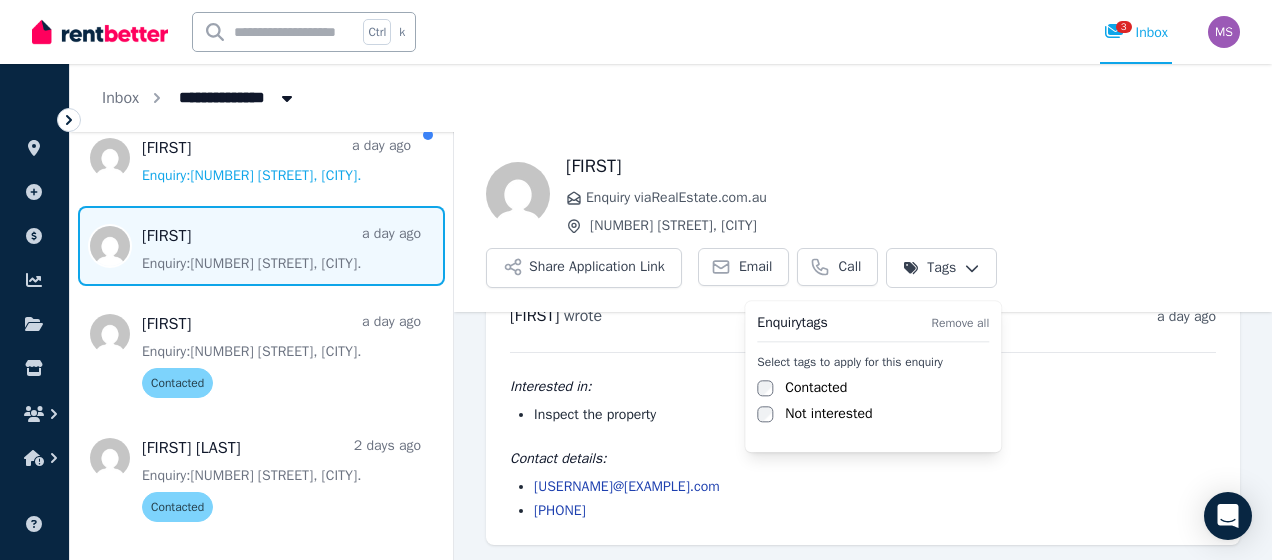 click on "**********" at bounding box center [636, 280] 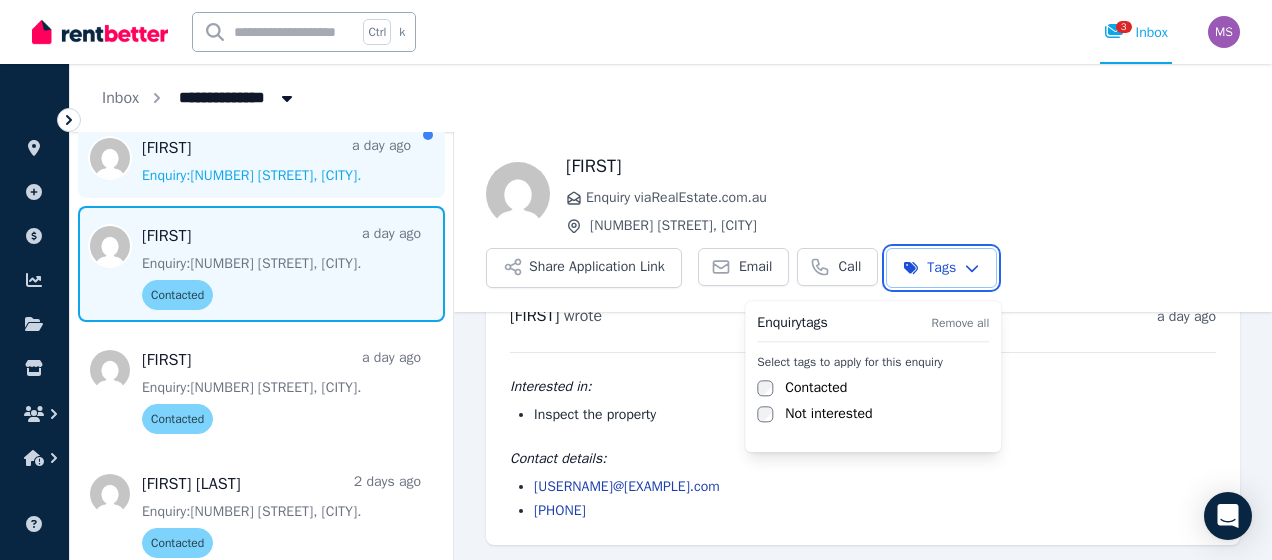 click on "**********" at bounding box center (636, 280) 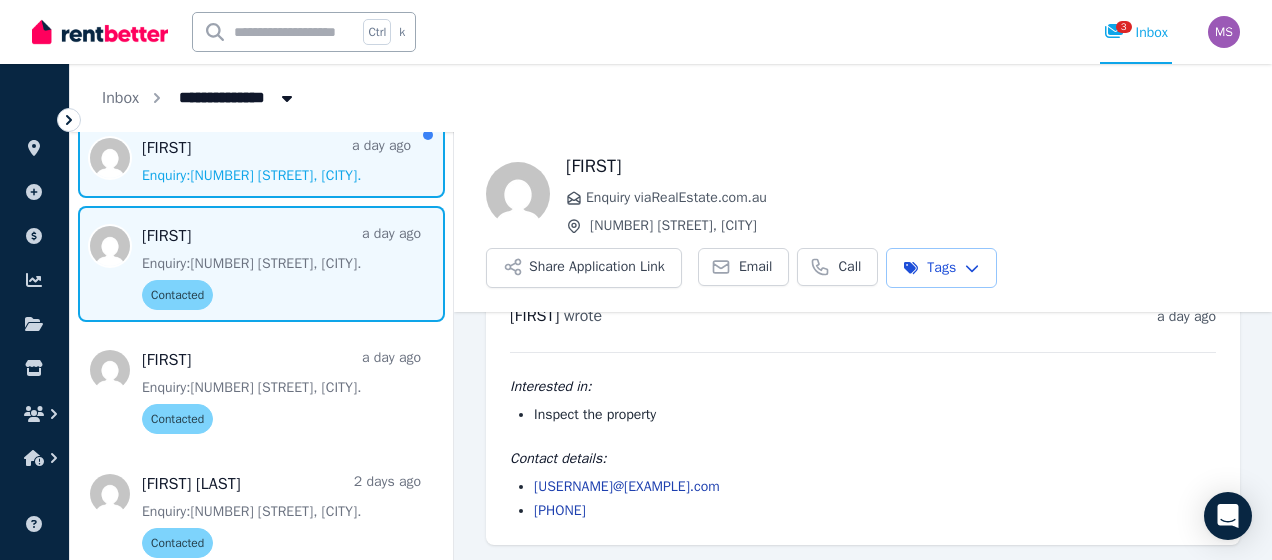 click at bounding box center (261, 158) 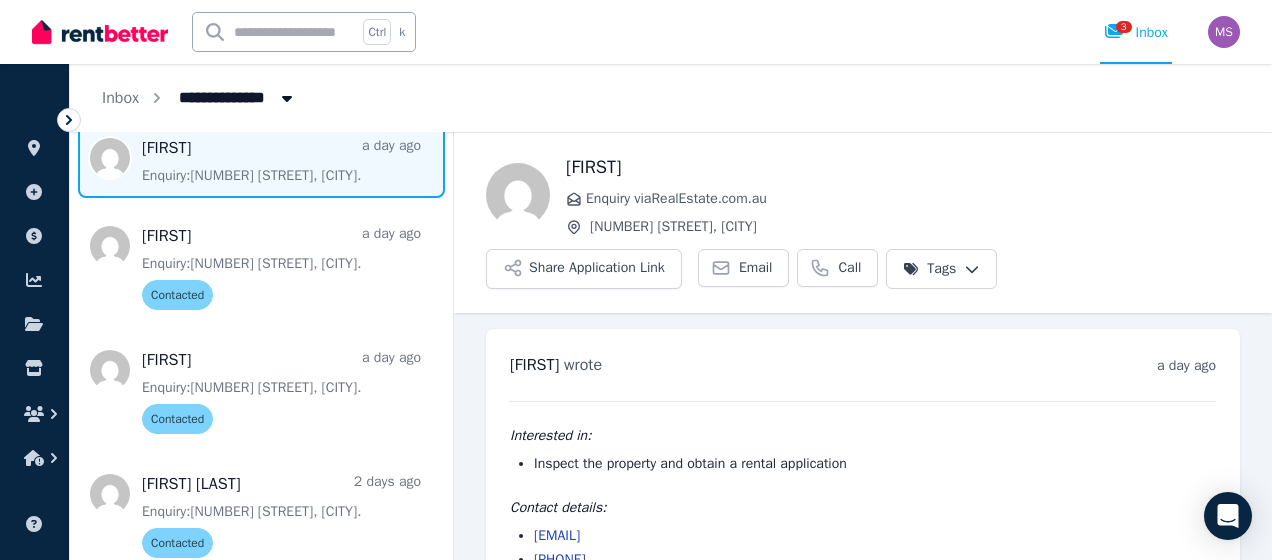 scroll, scrollTop: 49, scrollLeft: 0, axis: vertical 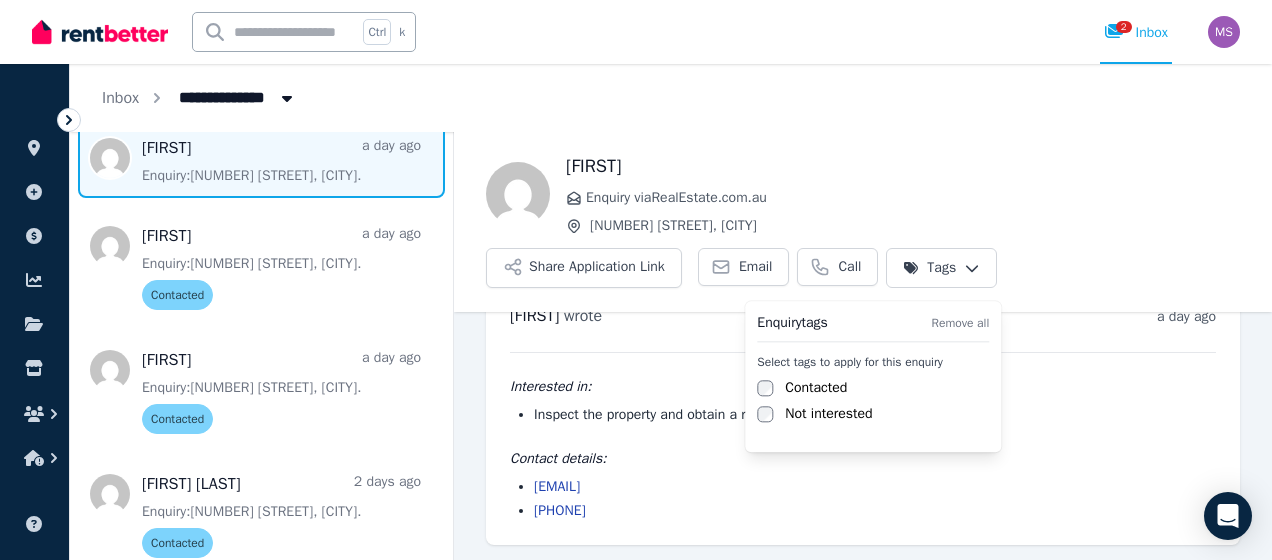 click on "**********" at bounding box center (636, 280) 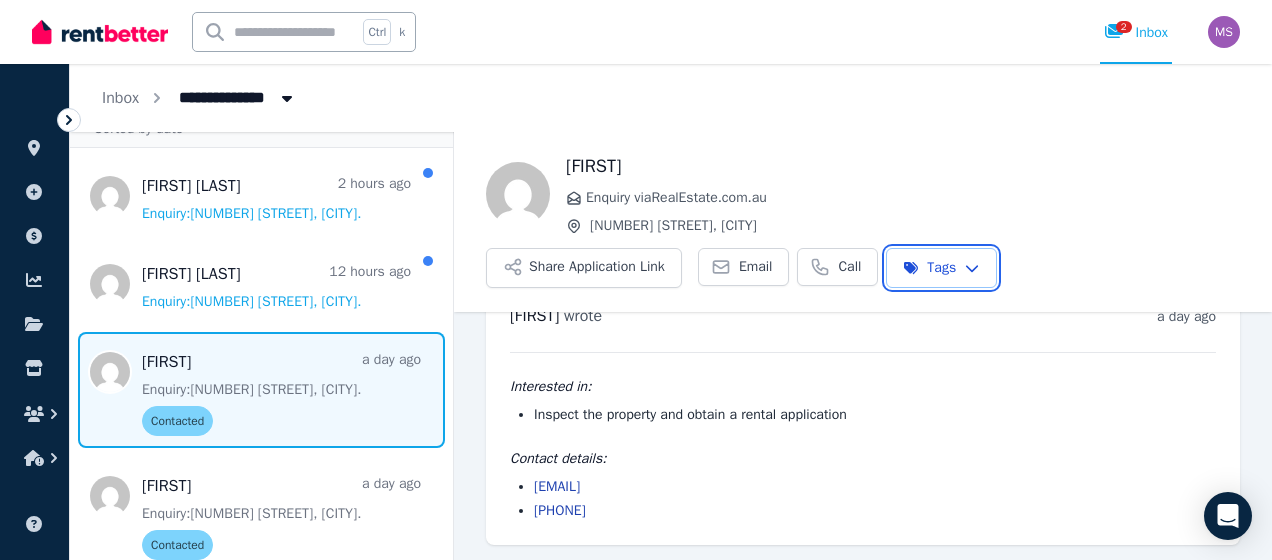 click on "**********" at bounding box center [636, 280] 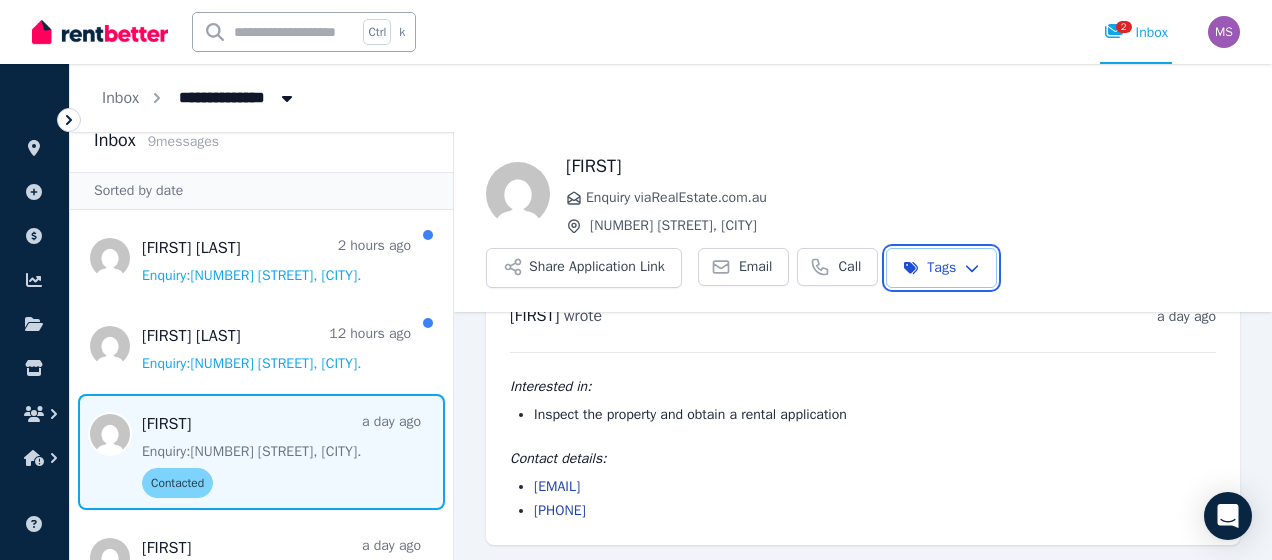 scroll, scrollTop: 6, scrollLeft: 0, axis: vertical 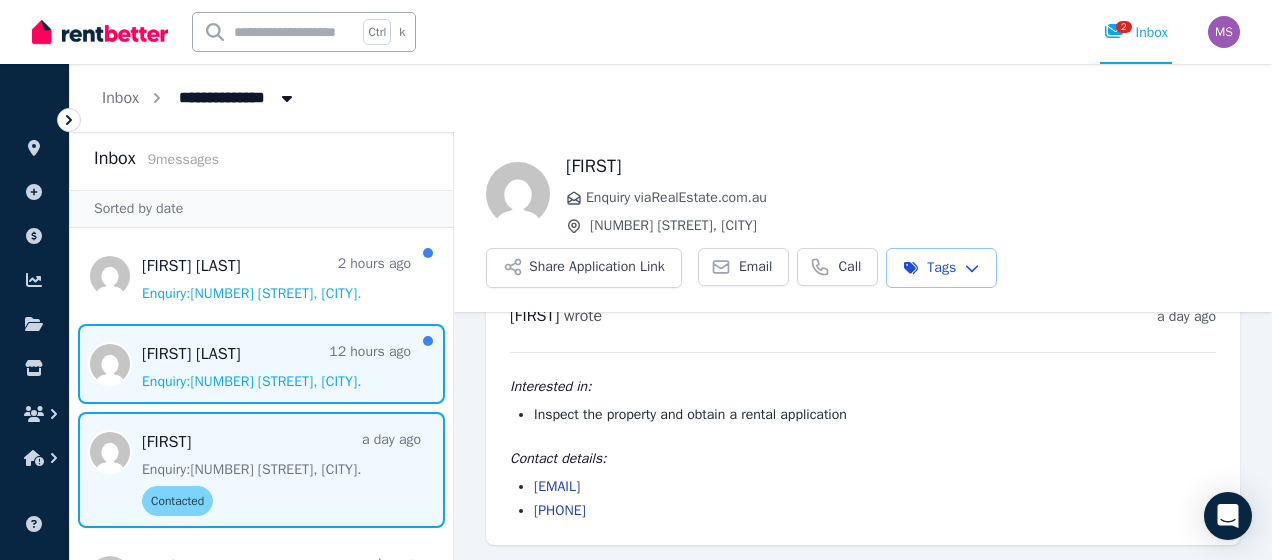 click at bounding box center [261, 364] 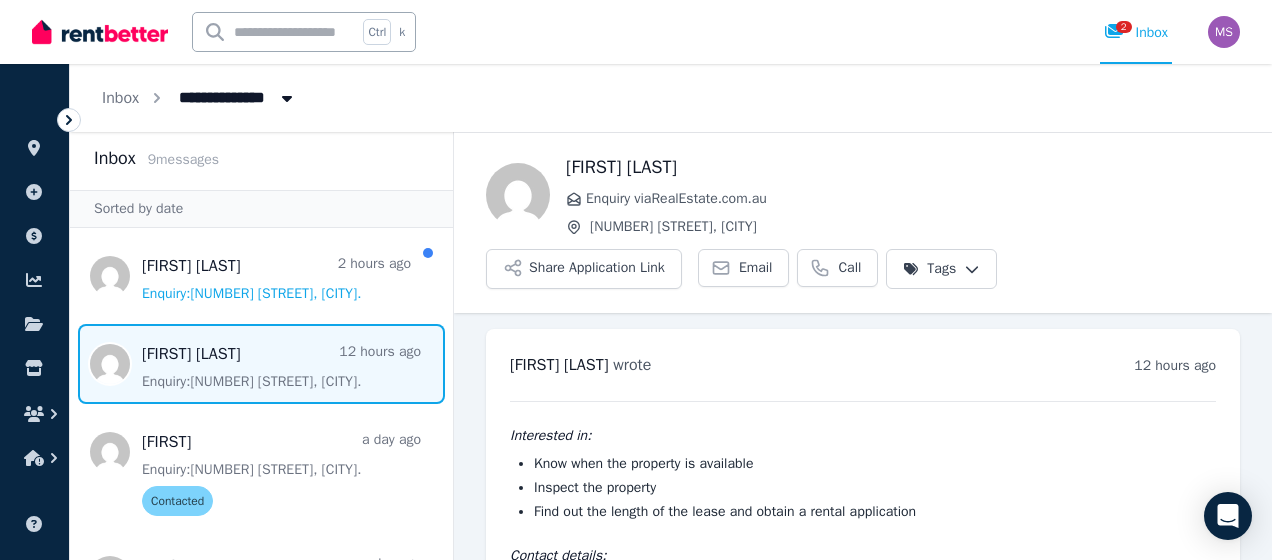 scroll, scrollTop: 97, scrollLeft: 0, axis: vertical 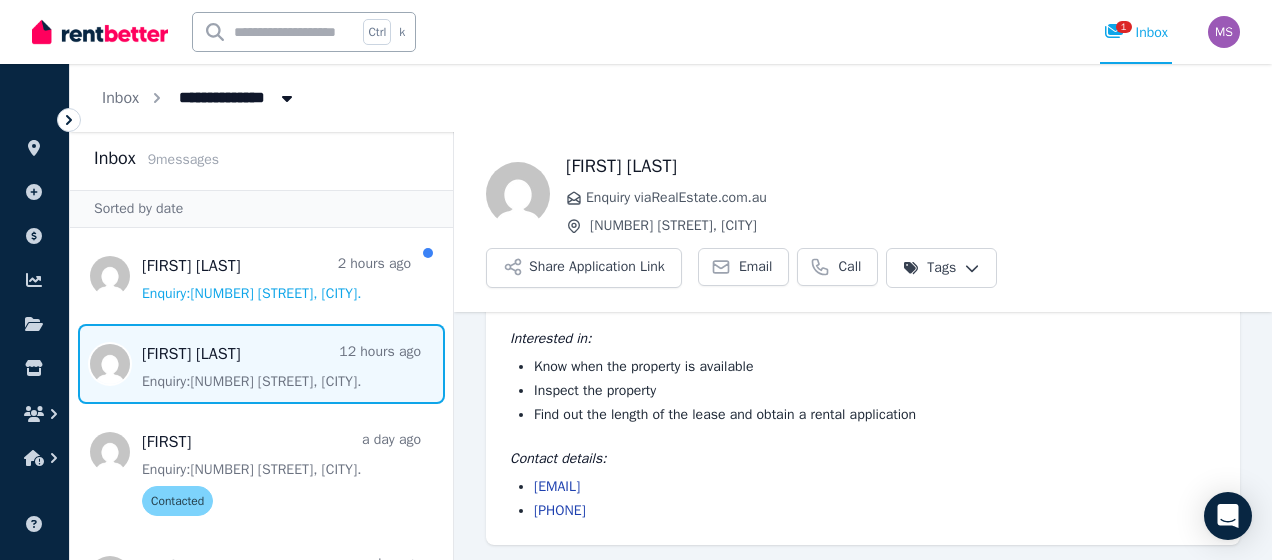 click on "**********" at bounding box center (671, 98) 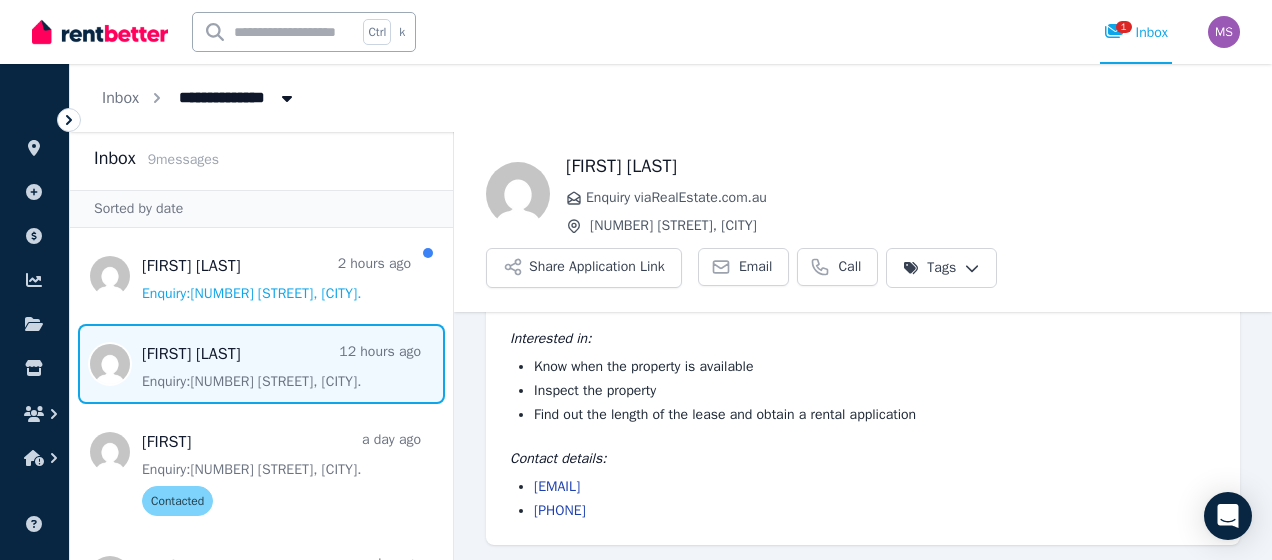 click on "**********" at bounding box center [636, 280] 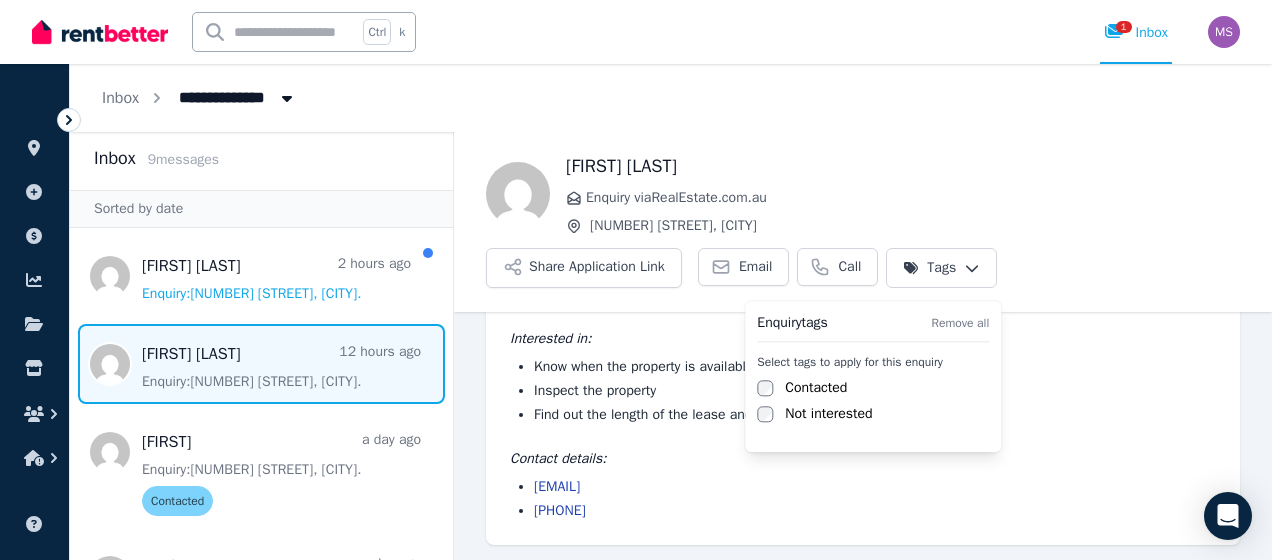 click on "Contacted" at bounding box center (816, 388) 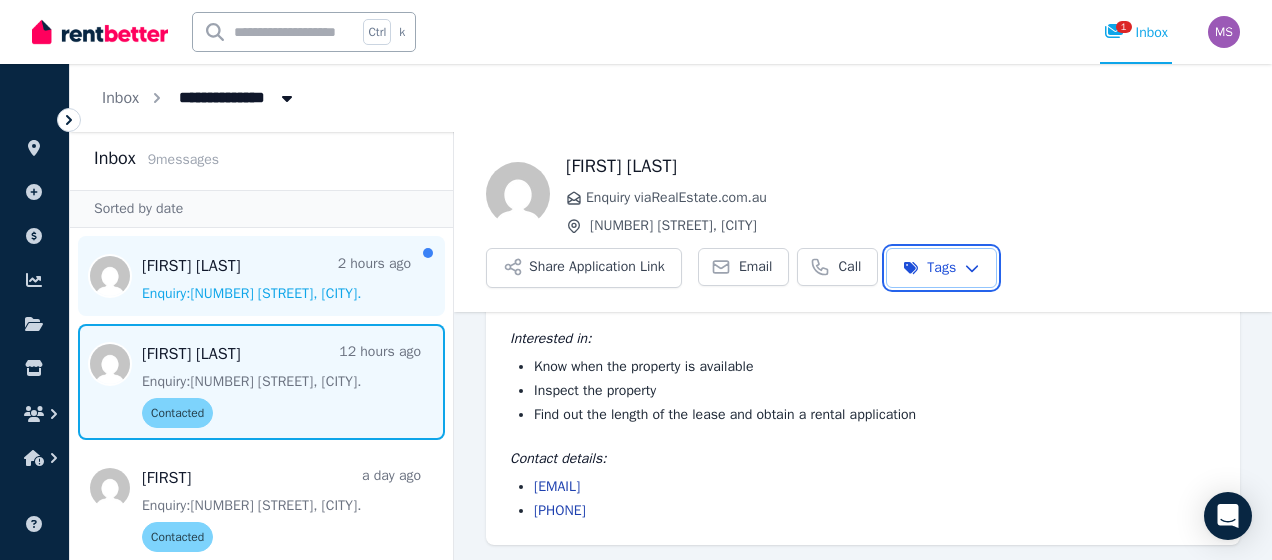 click on "**********" at bounding box center [636, 280] 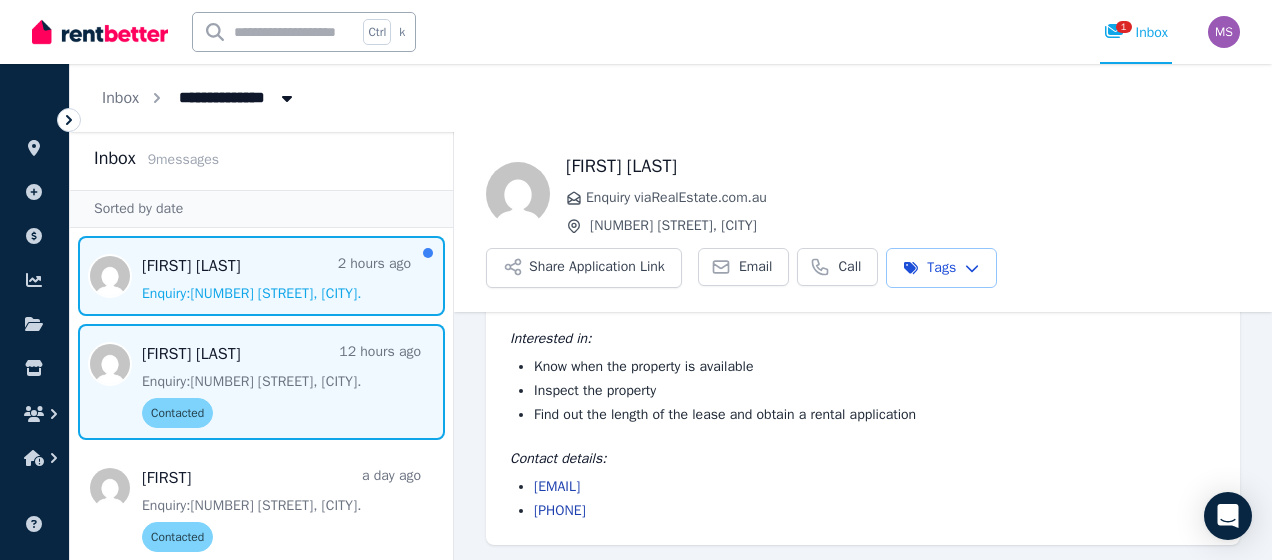 drag, startPoint x: 306, startPoint y: 282, endPoint x: 215, endPoint y: 280, distance: 91.02197 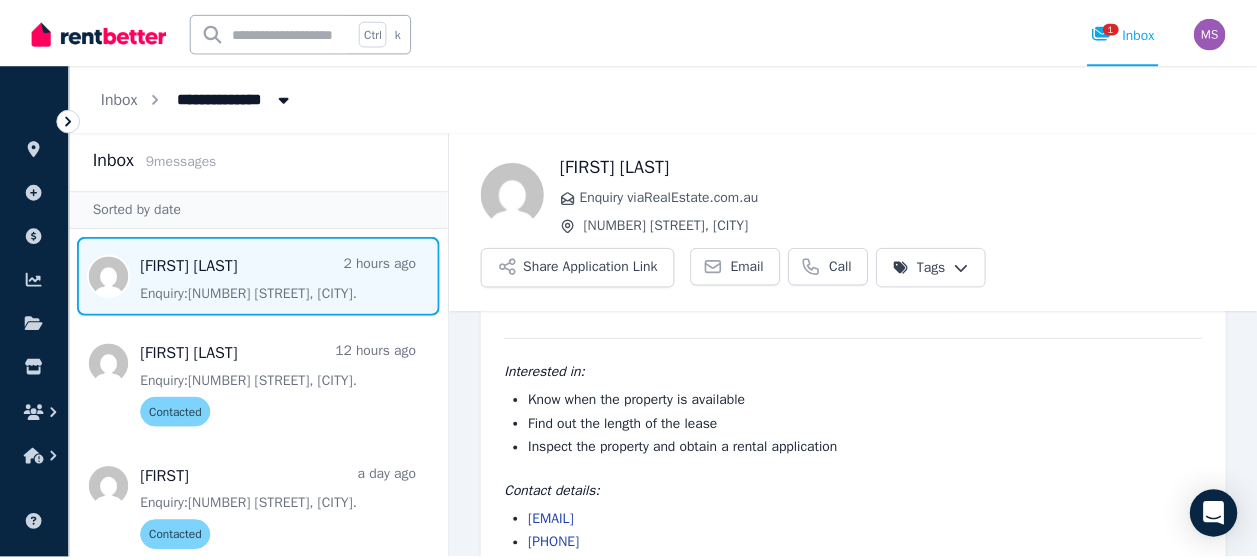 scroll, scrollTop: 97, scrollLeft: 0, axis: vertical 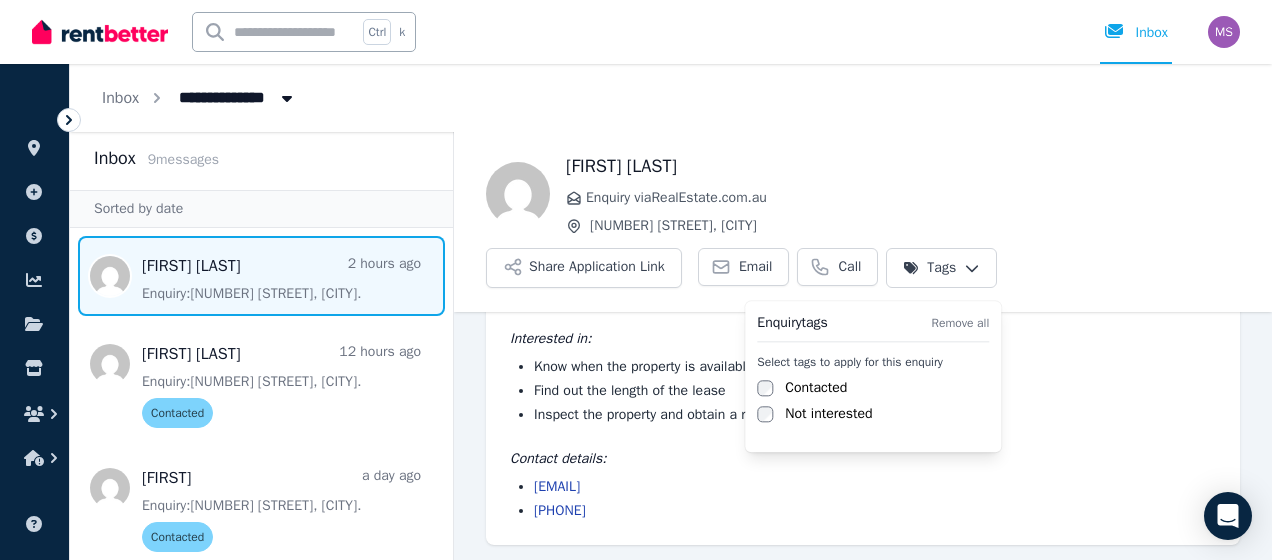 click on "**********" at bounding box center (636, 280) 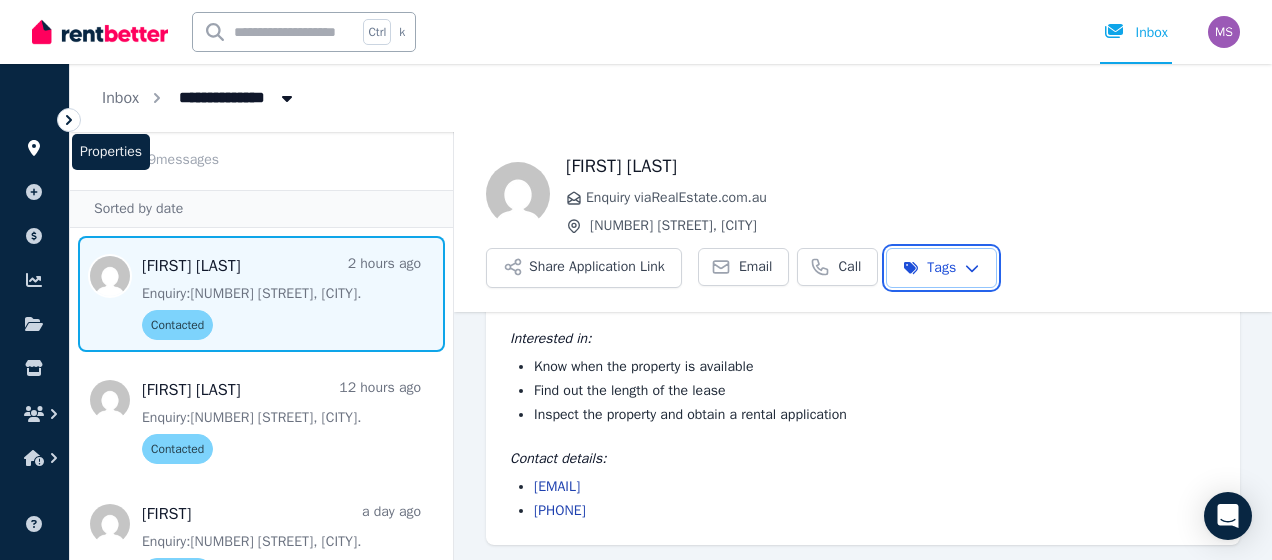 click on "**********" at bounding box center (636, 280) 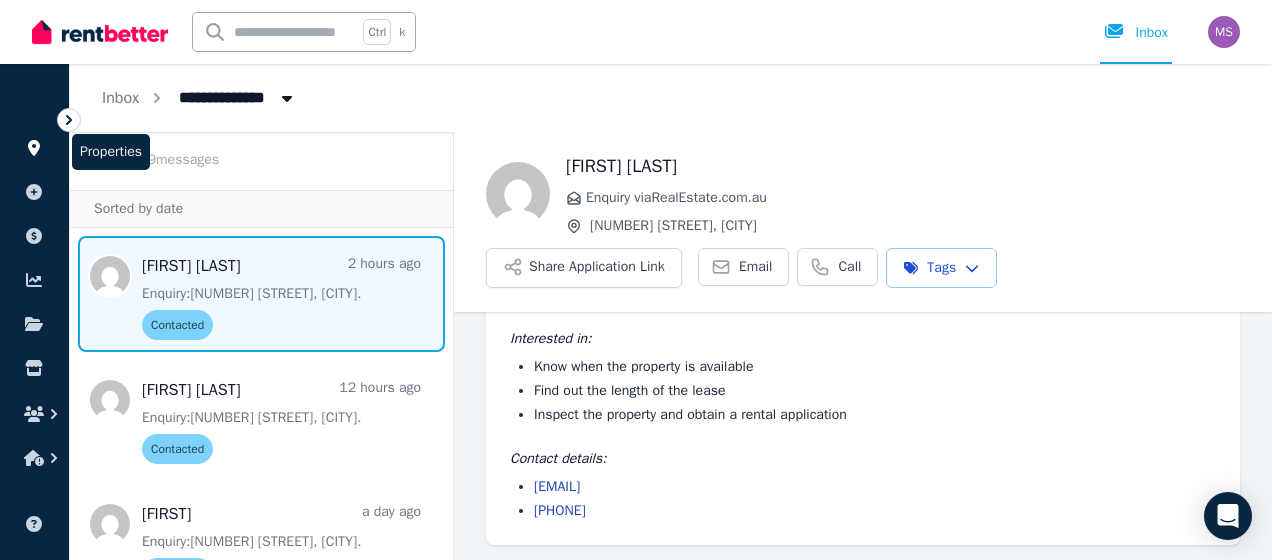click 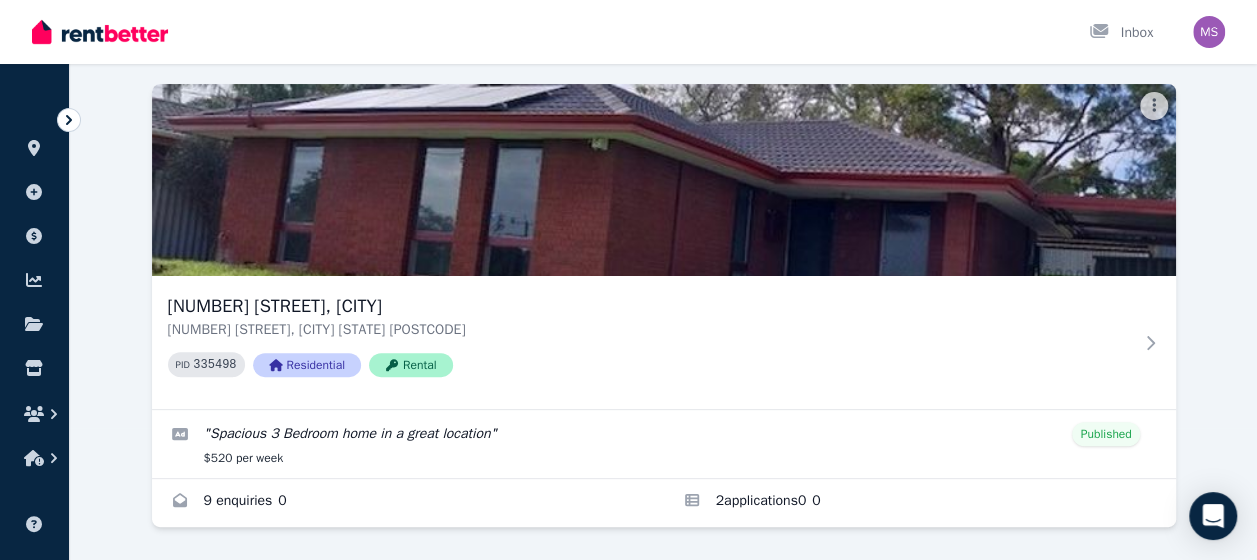scroll, scrollTop: 134, scrollLeft: 0, axis: vertical 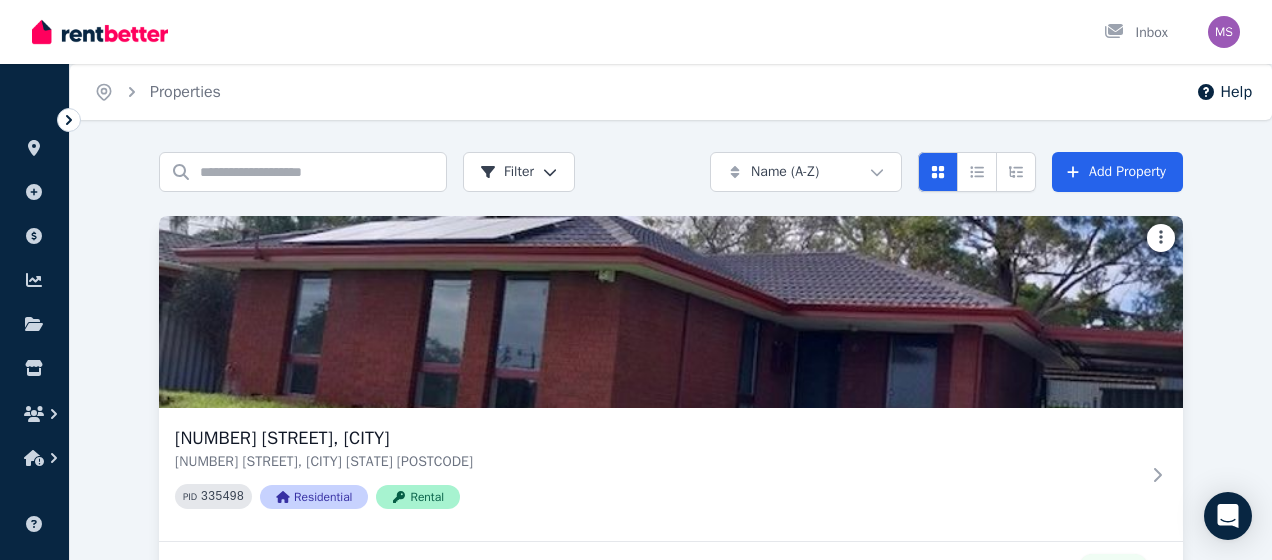 click on "Open main menu Inbox Open user menu ORGANISE Properties Add property Payments Finance report Documents Marketplace Help centre Refer a friend Account settings Your profile [FIRST] [LAST] Home Properties Help Search properties Filter Name (A-Z) Add Property [NUMBER] [STREET], [CITY] [CITY] [STATE] [POSTCODE] PID   335498 Residential Rental " Spacious 3 Bedroom home in a great location " Published $520 per week 9   enquiries 0 2  application s 0 0 /portal" at bounding box center (636, 280) 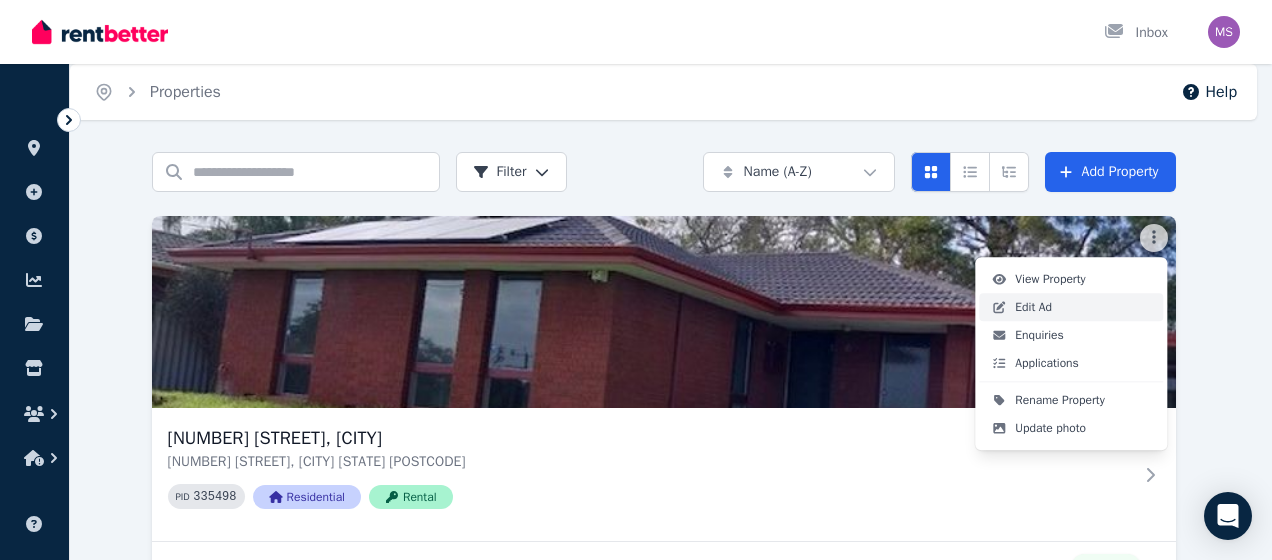 click on "Edit Ad" at bounding box center (1033, 307) 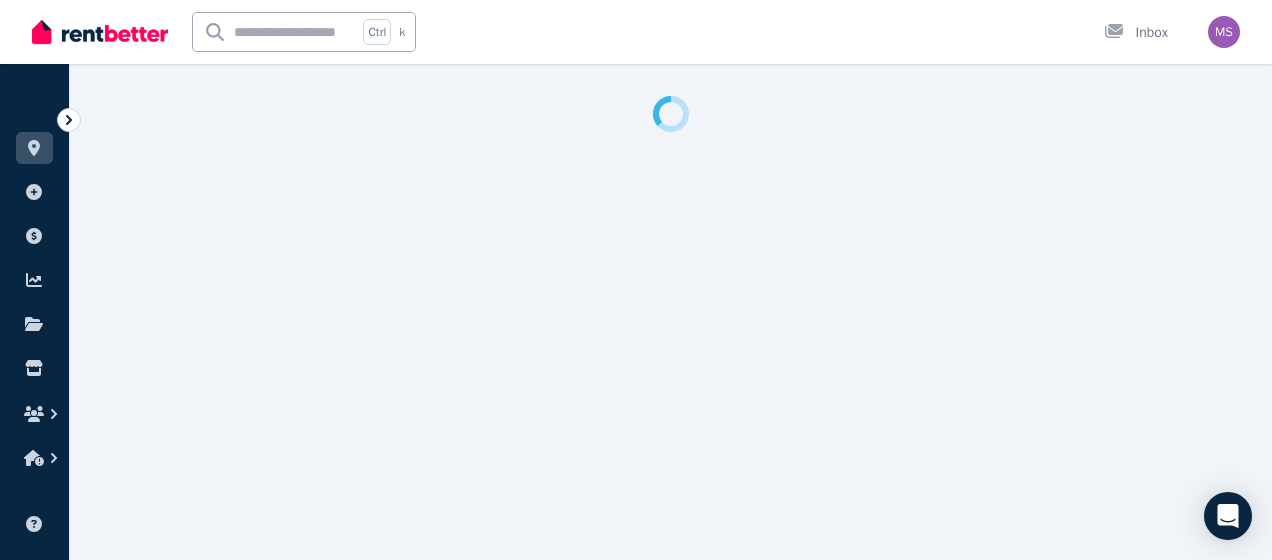 select on "**" 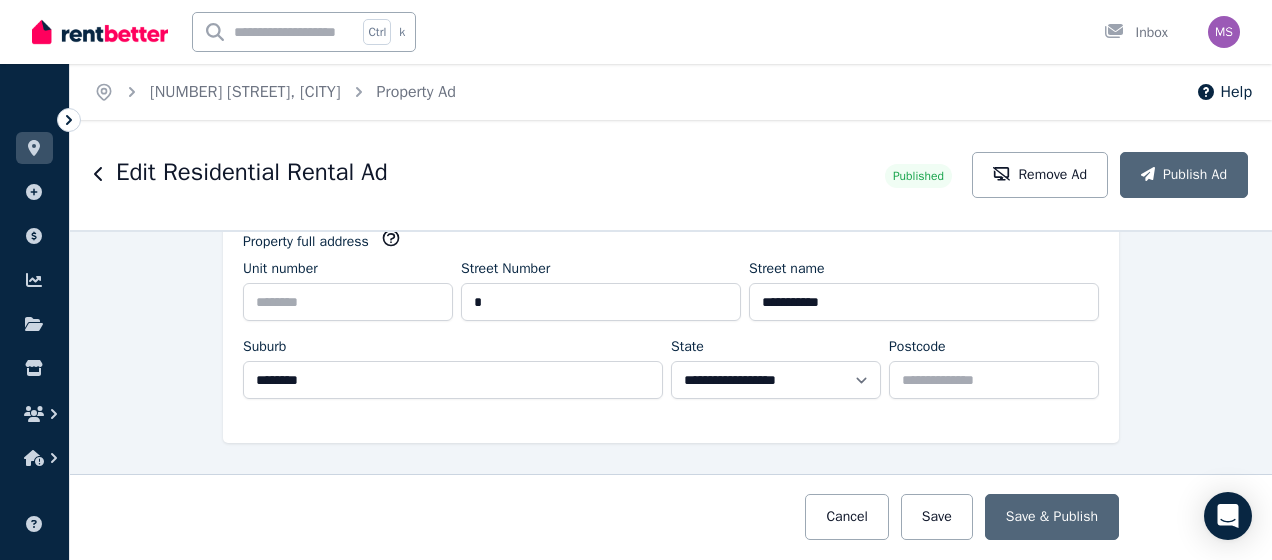 scroll, scrollTop: 440, scrollLeft: 0, axis: vertical 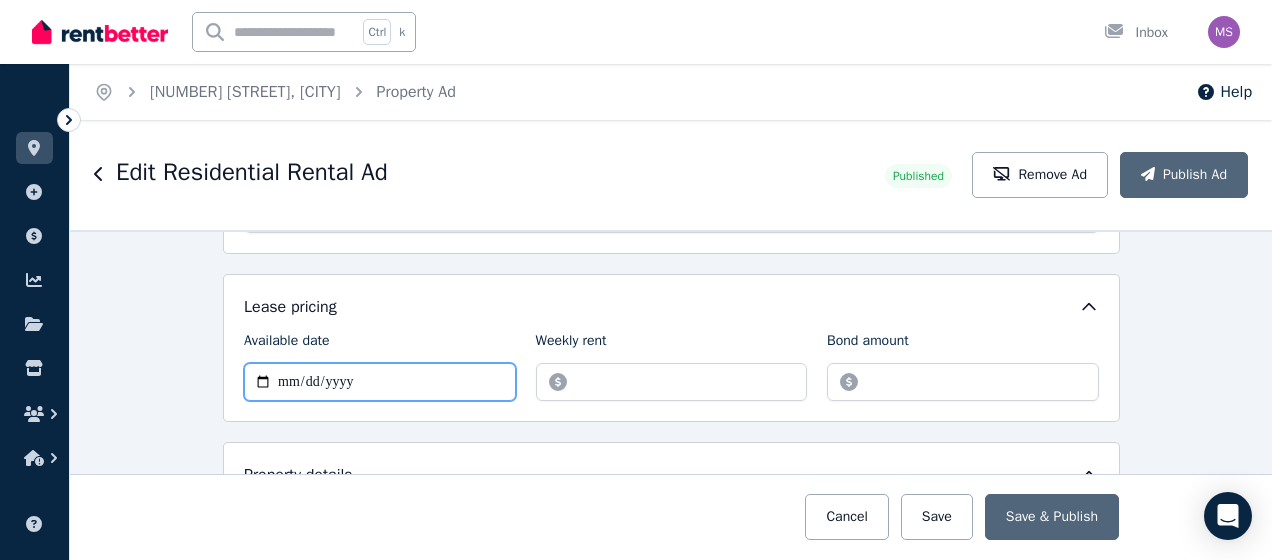 click on "**********" at bounding box center (380, 382) 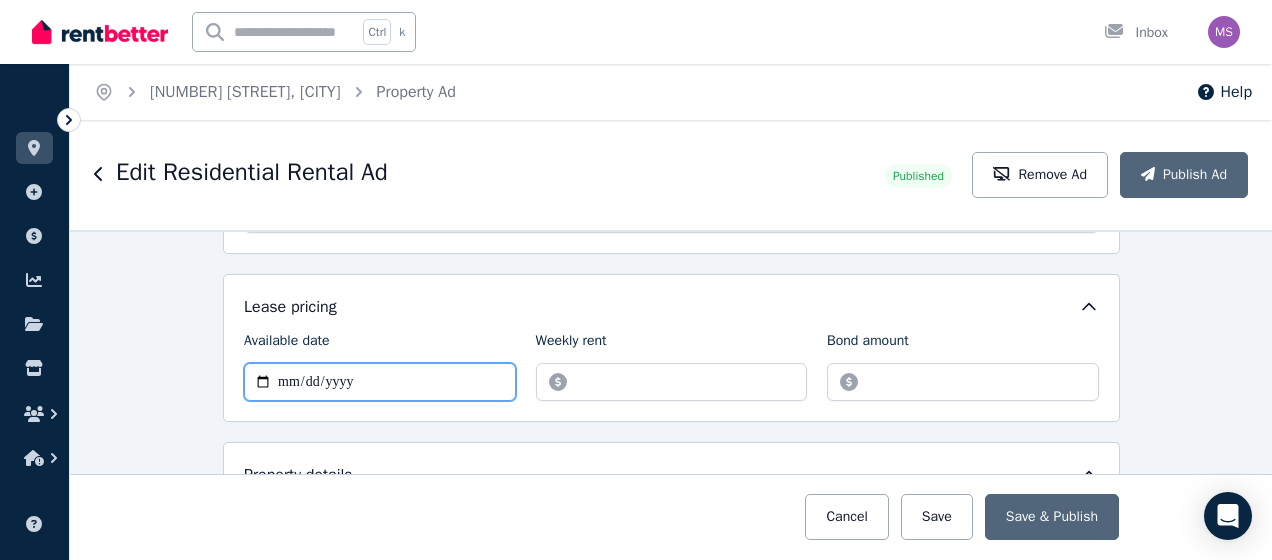type on "**********" 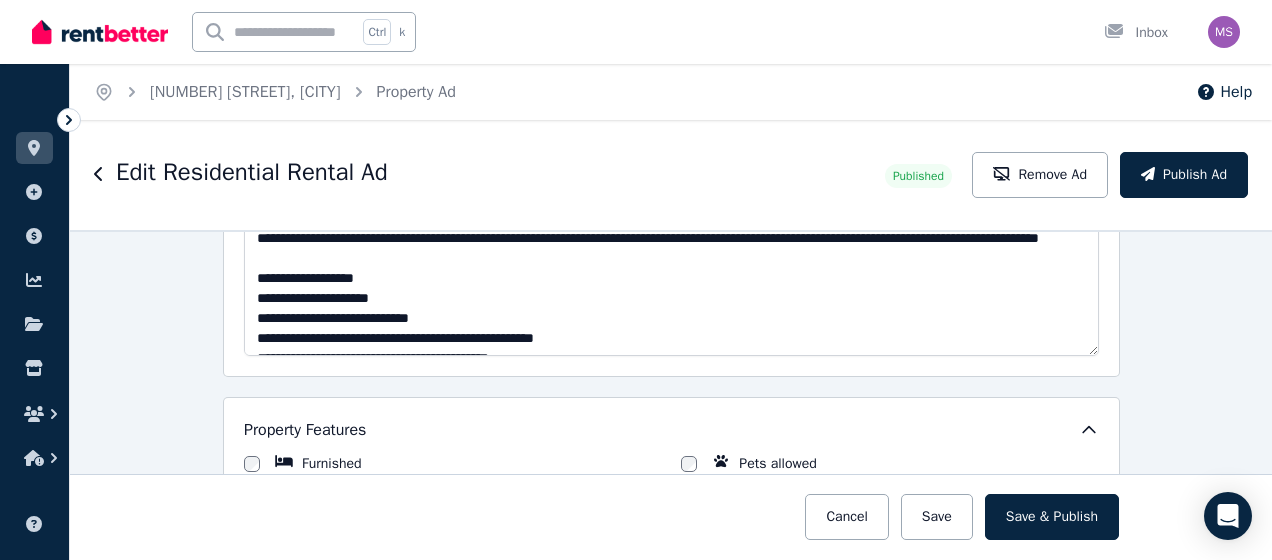 scroll, scrollTop: 1586, scrollLeft: 0, axis: vertical 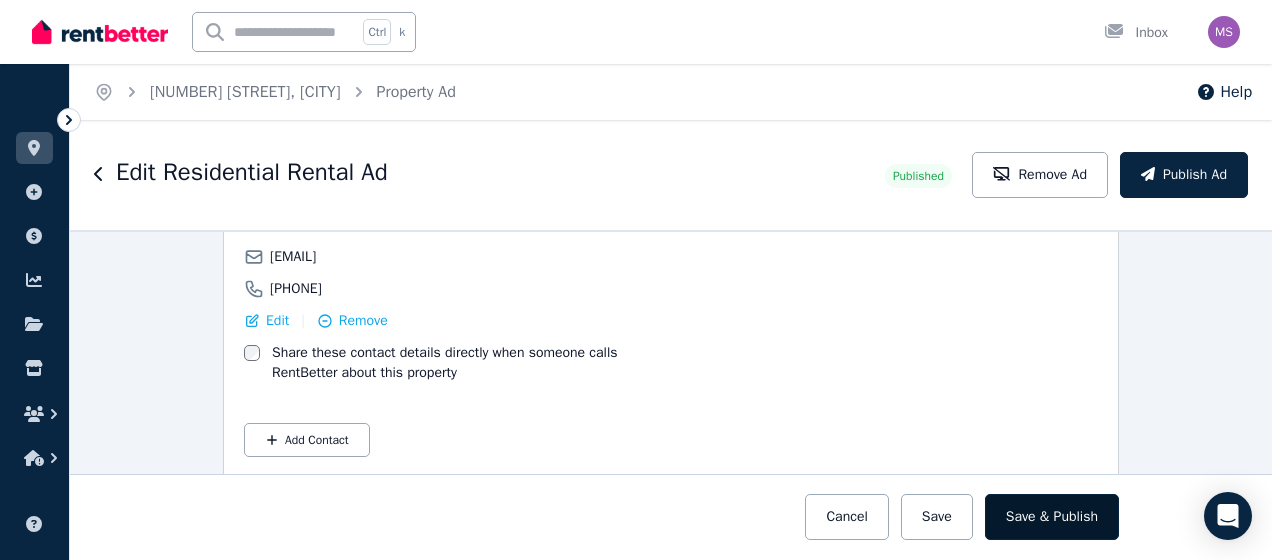 click on "Save & Publish" at bounding box center [1052, 517] 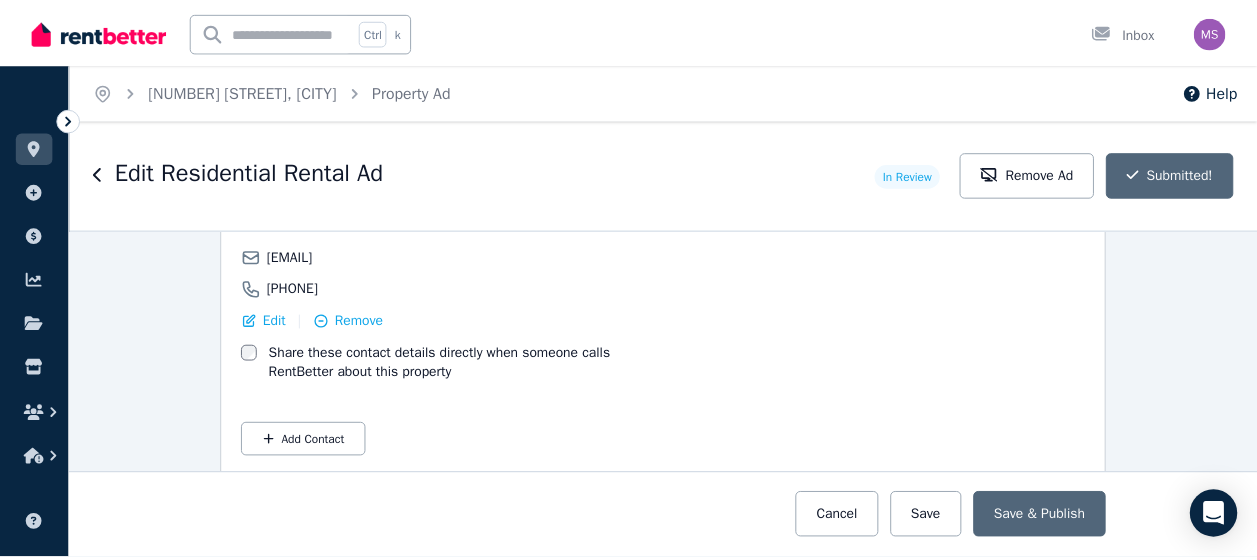 scroll, scrollTop: 3810, scrollLeft: 0, axis: vertical 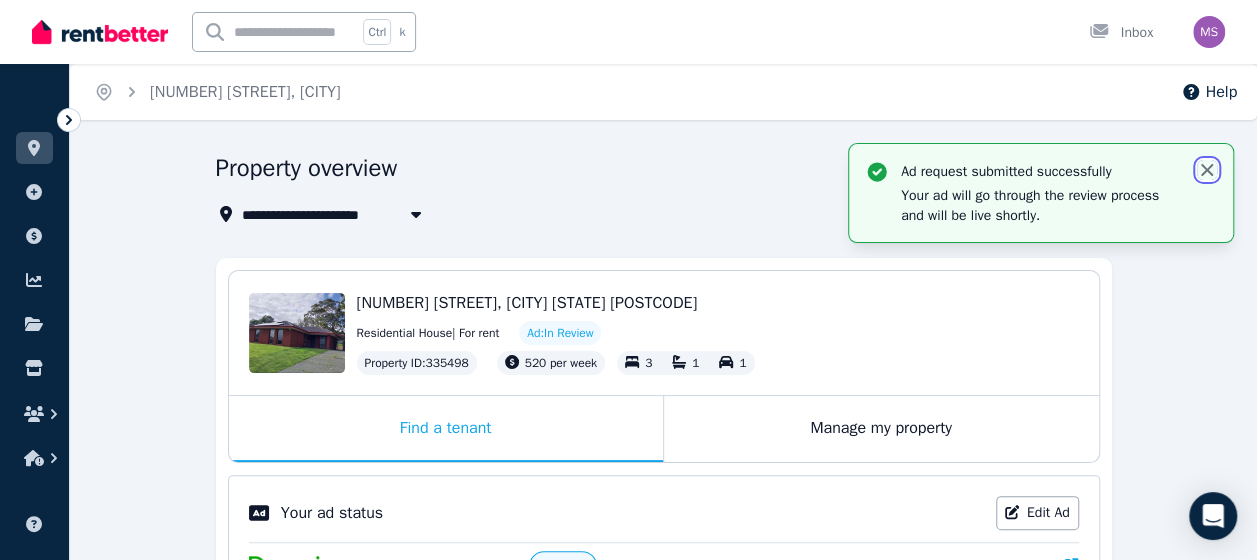 click 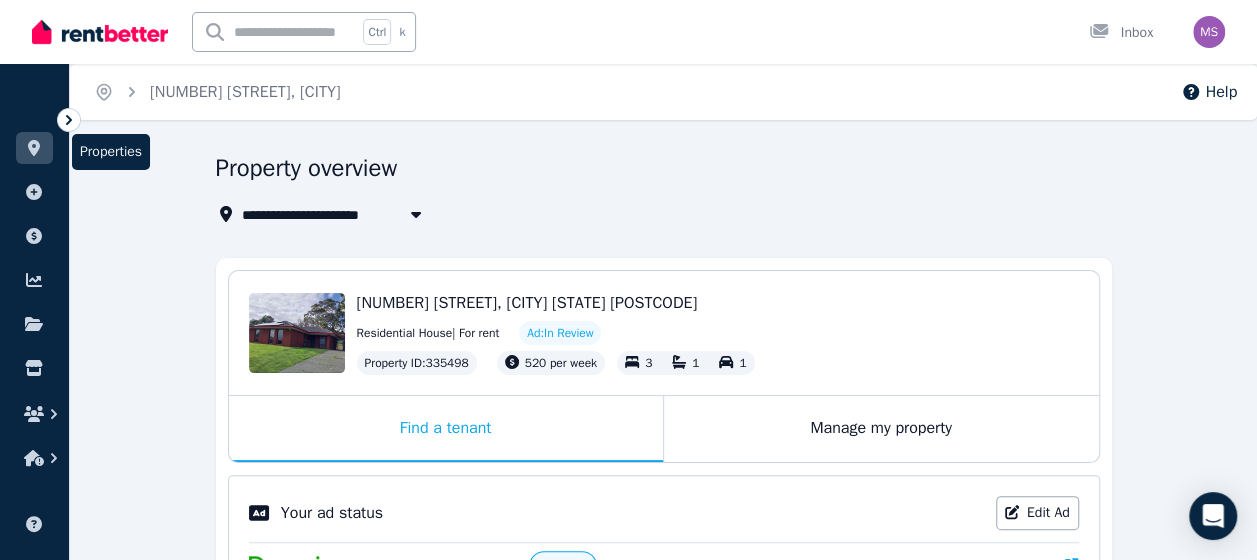 click 